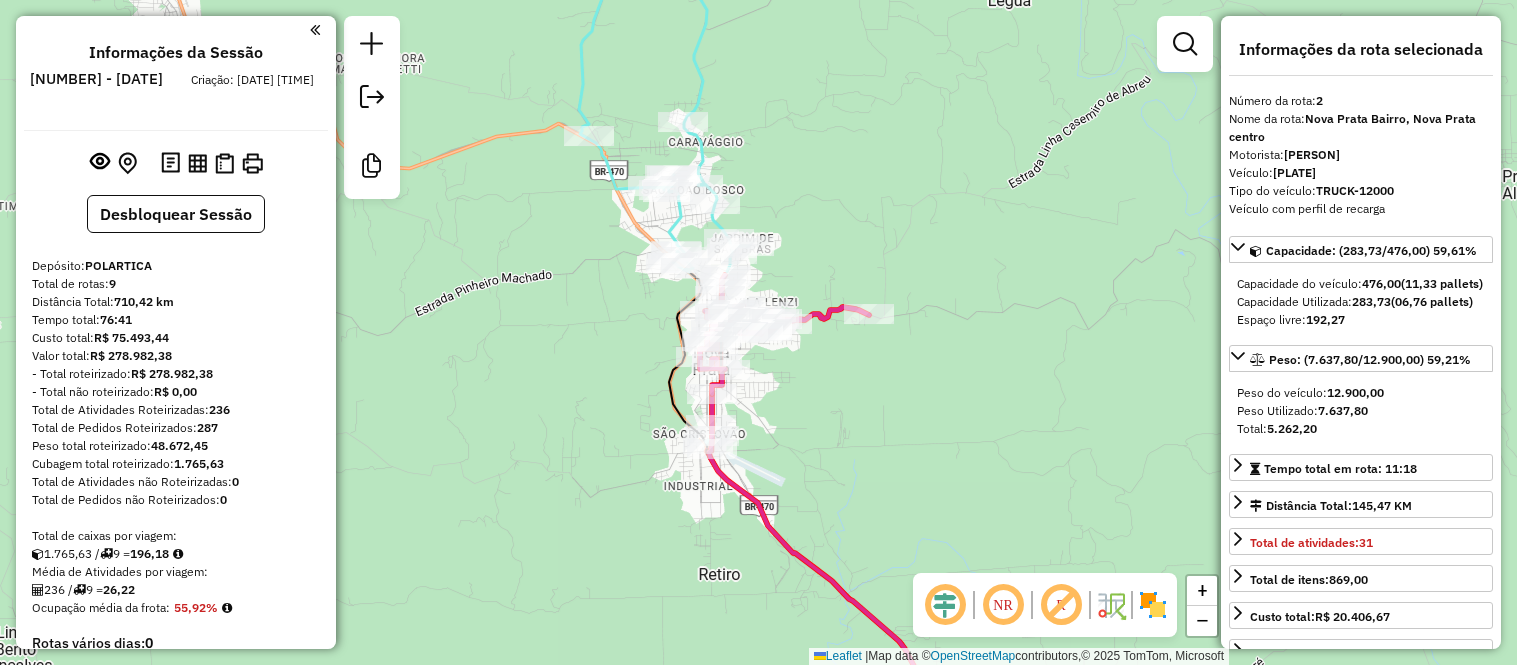 select on "*********" 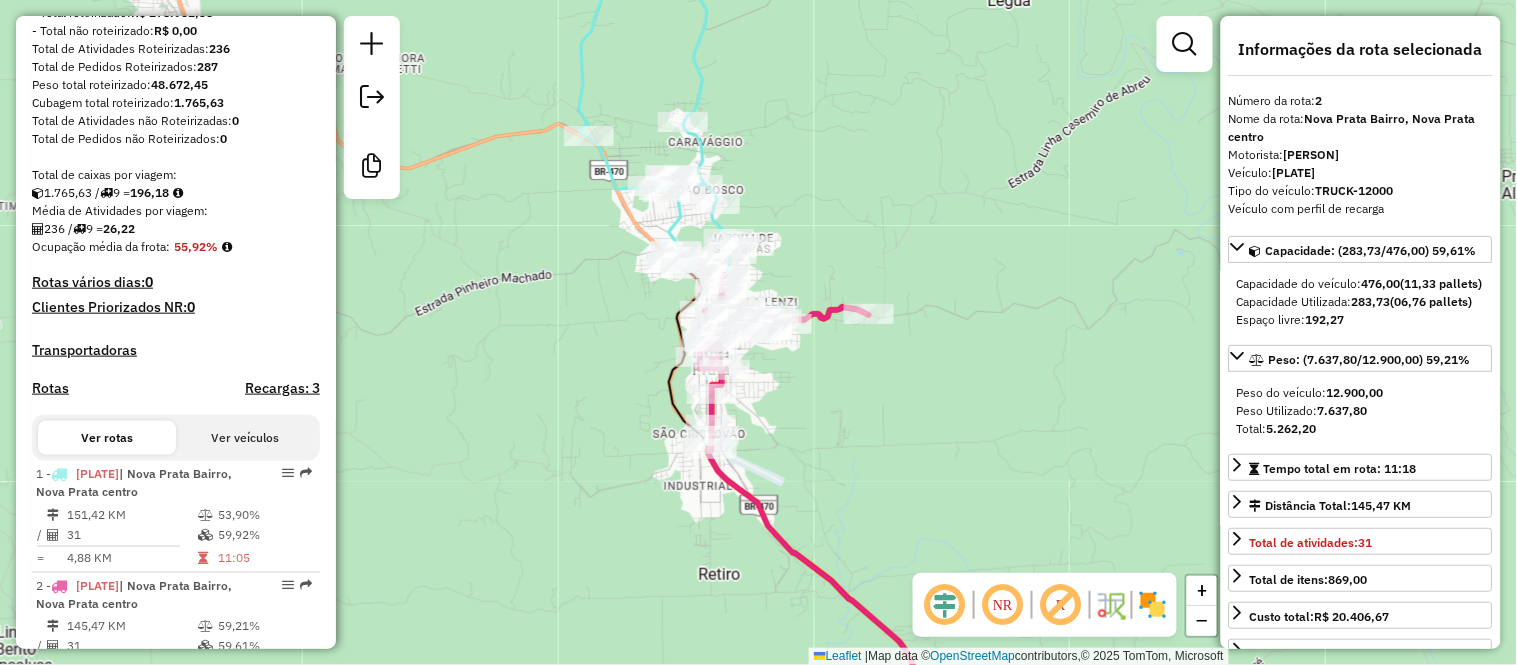 scroll, scrollTop: 0, scrollLeft: 0, axis: both 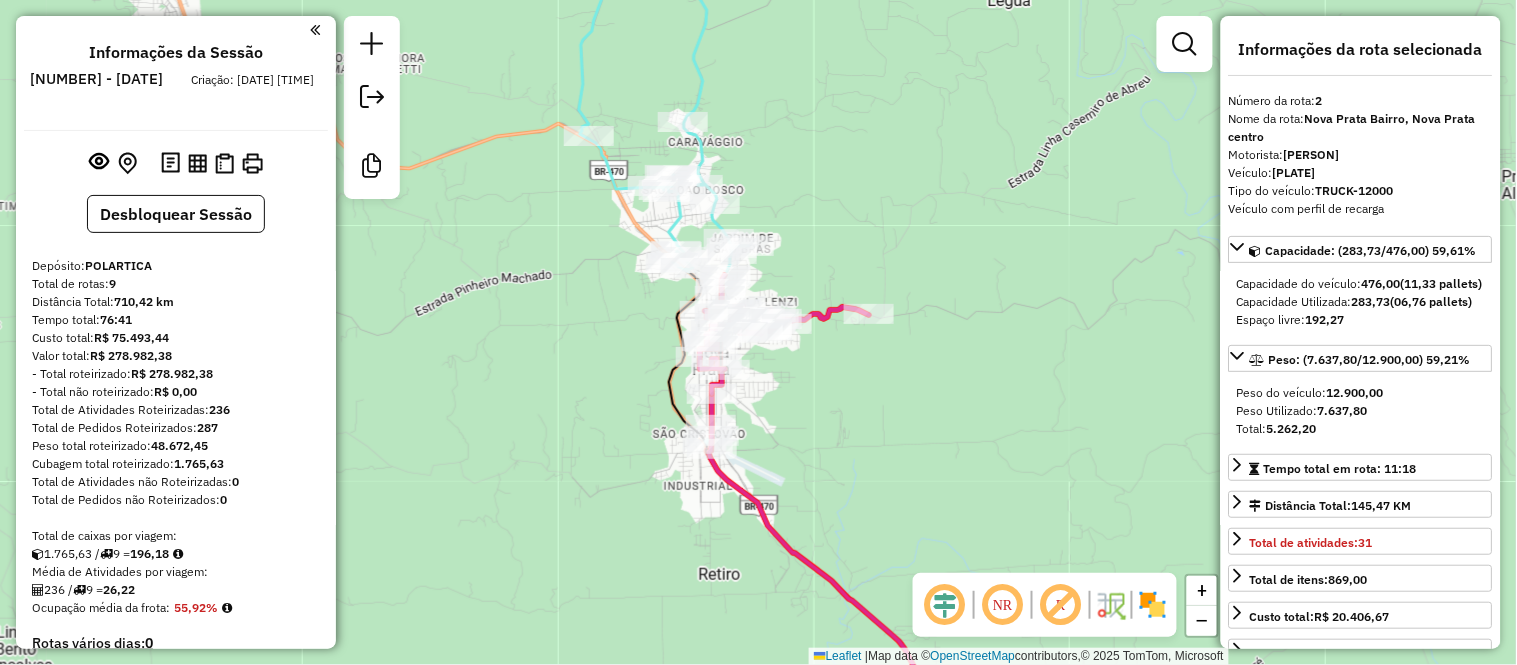 click at bounding box center (315, 30) 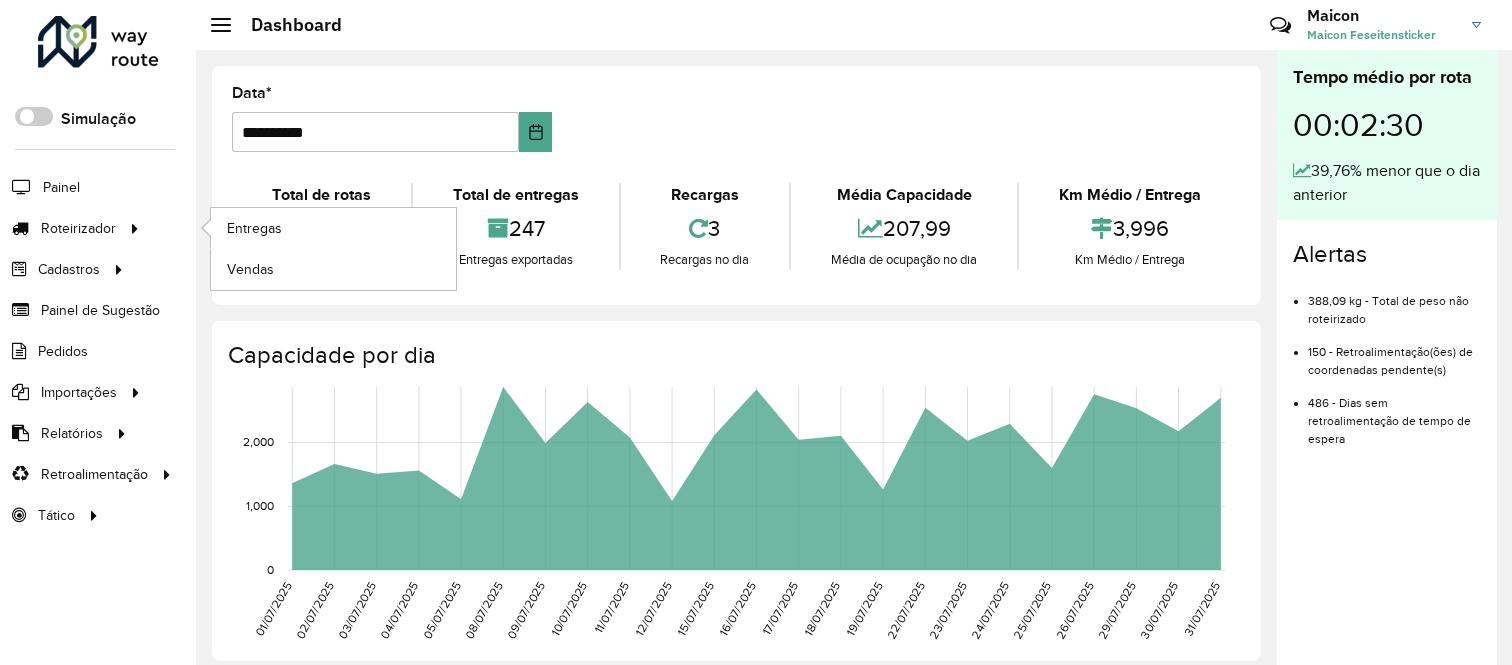 scroll, scrollTop: 0, scrollLeft: 0, axis: both 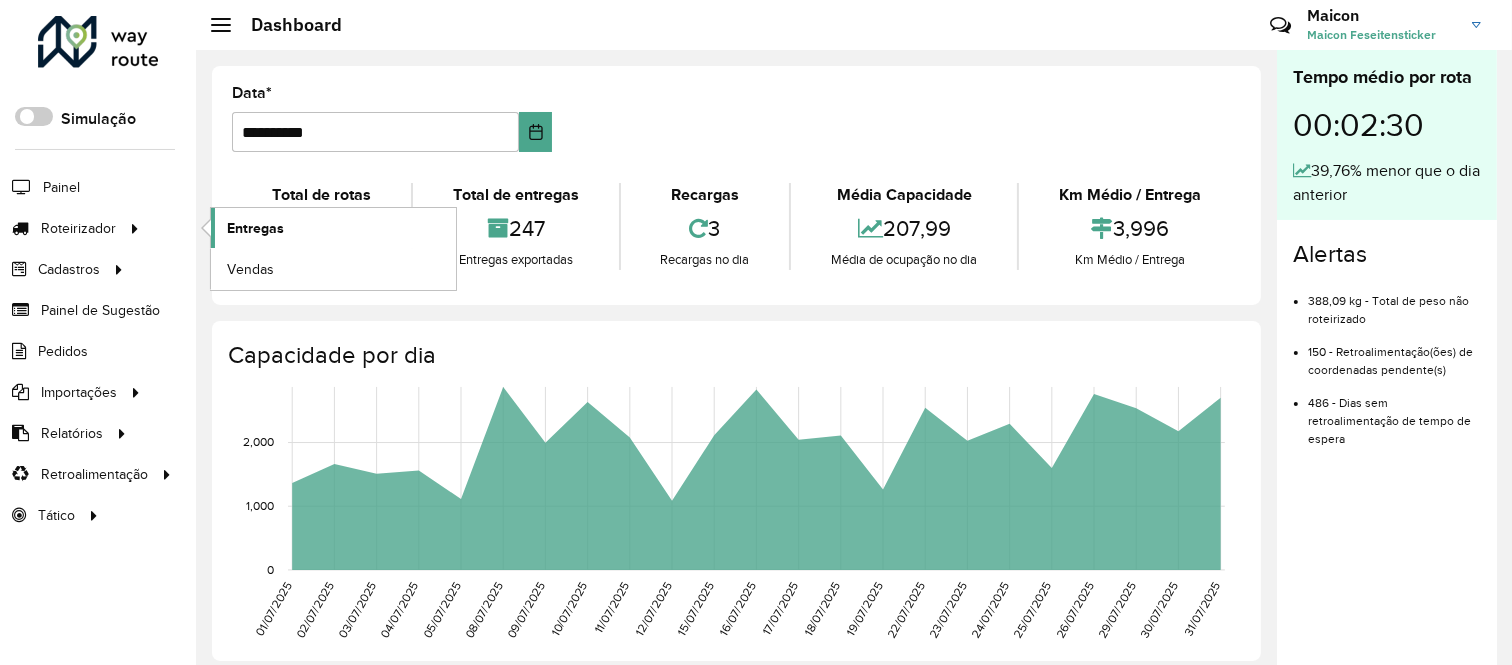 click on "Entregas" 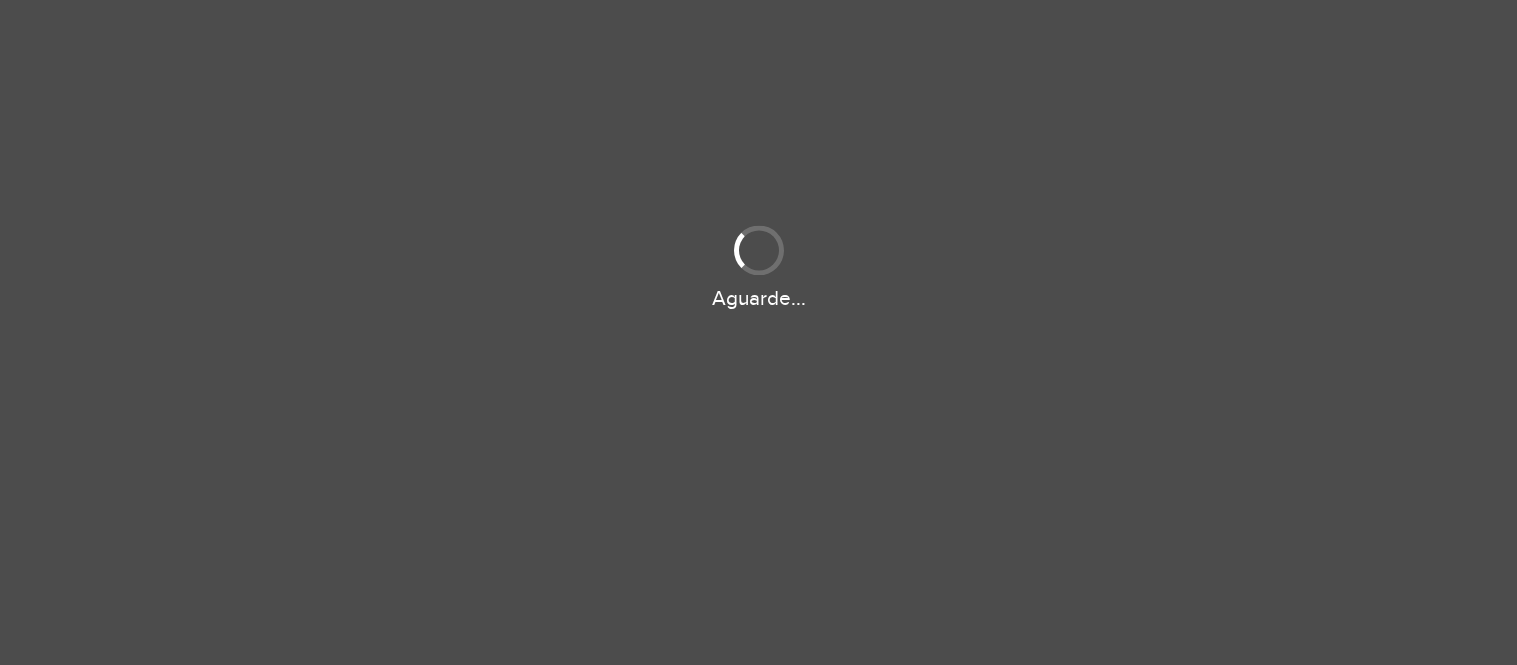 scroll, scrollTop: 0, scrollLeft: 0, axis: both 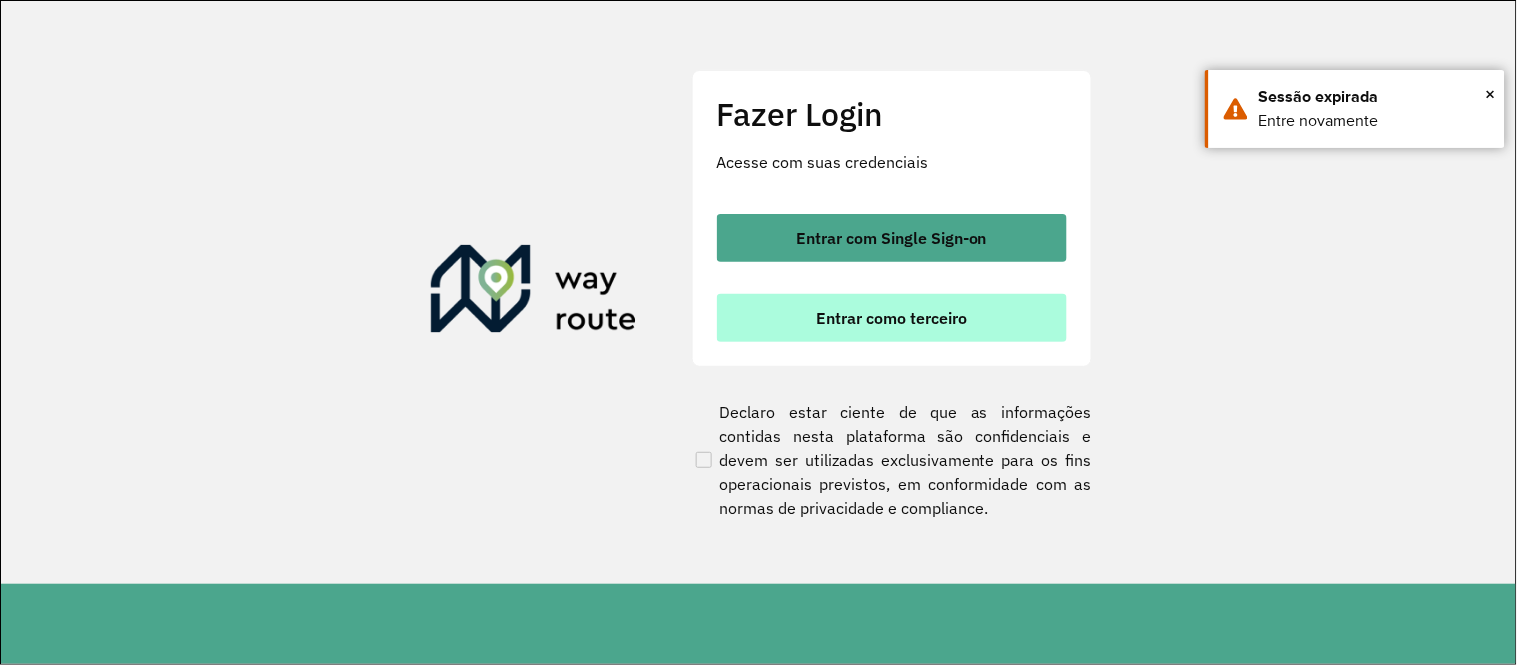click on "Entrar como terceiro" at bounding box center (891, 318) 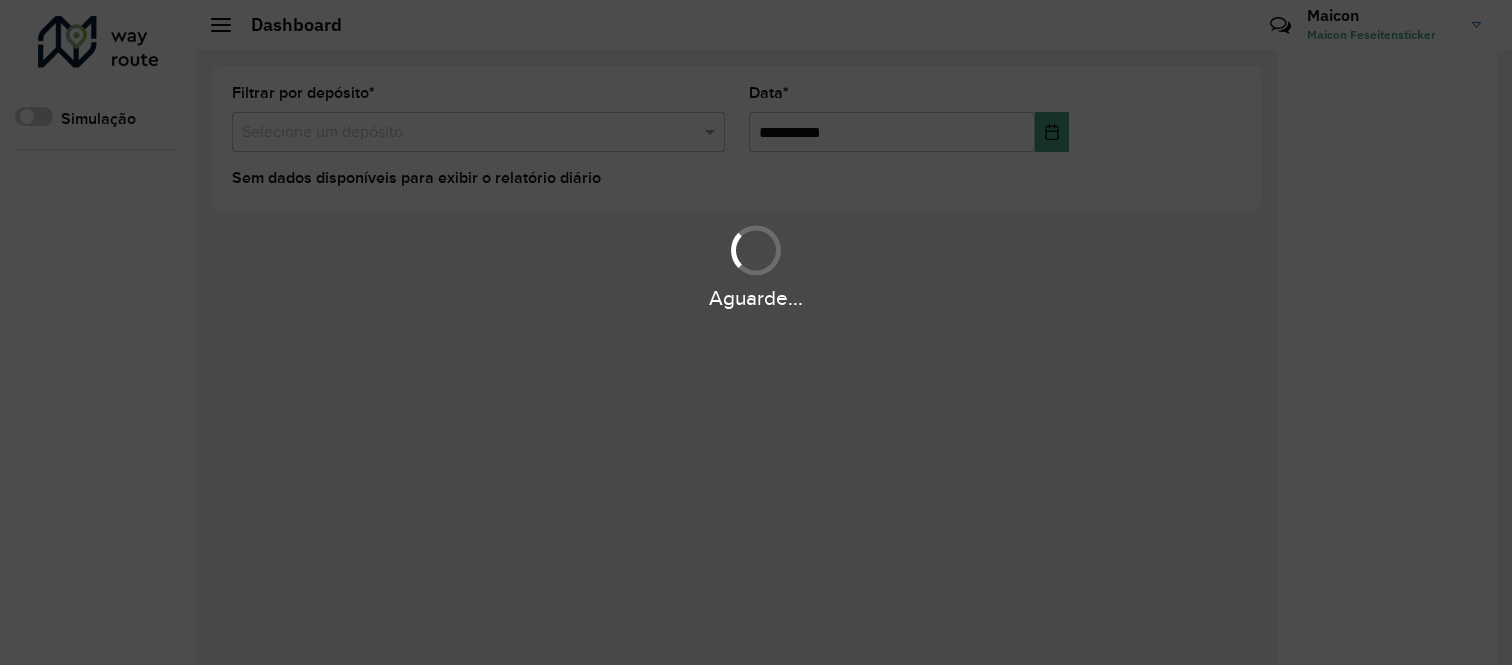 scroll, scrollTop: 0, scrollLeft: 0, axis: both 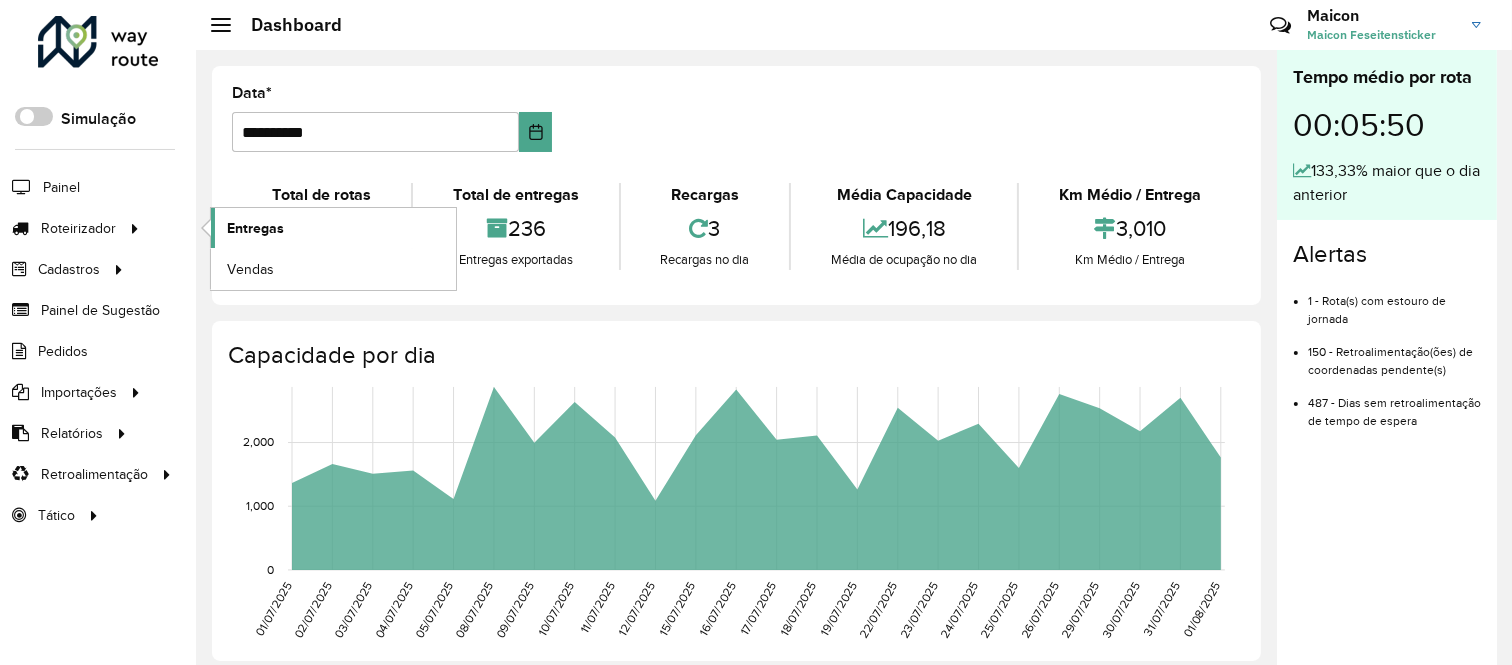 click on "Entregas" 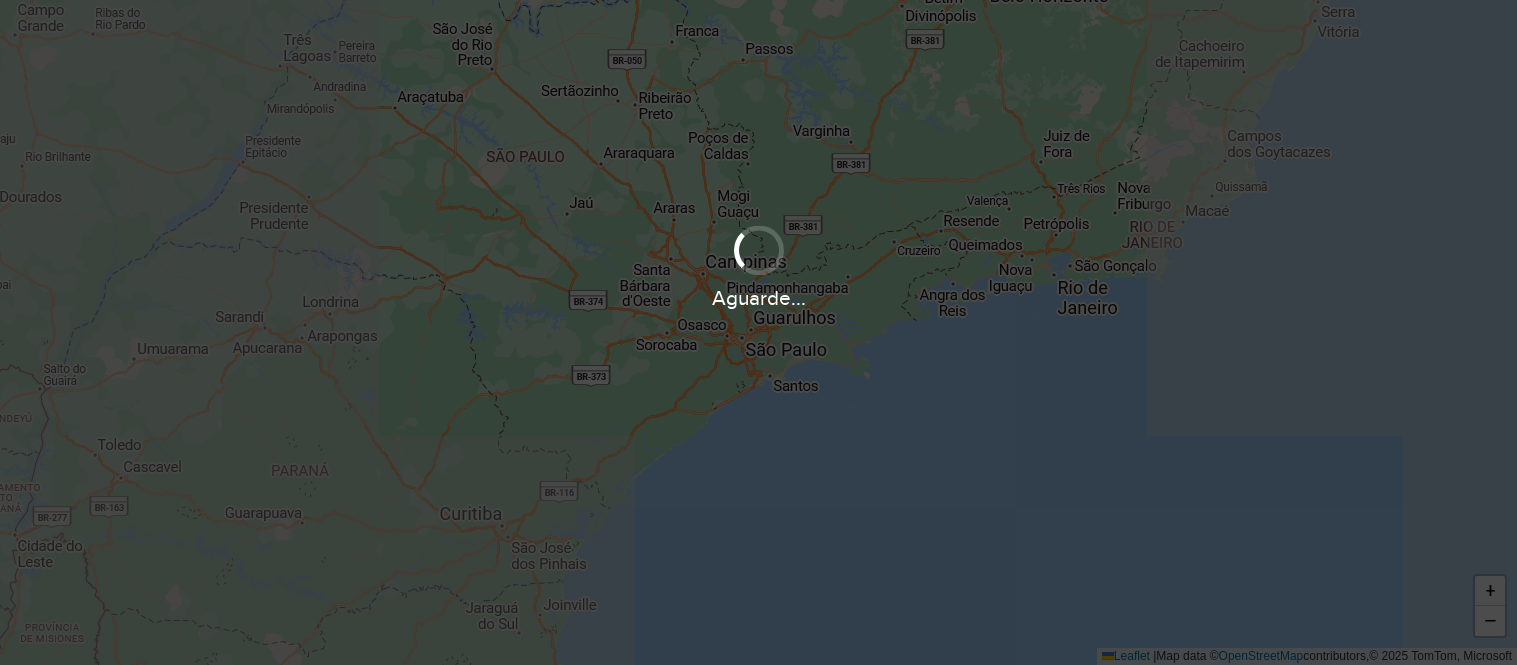 scroll, scrollTop: 0, scrollLeft: 0, axis: both 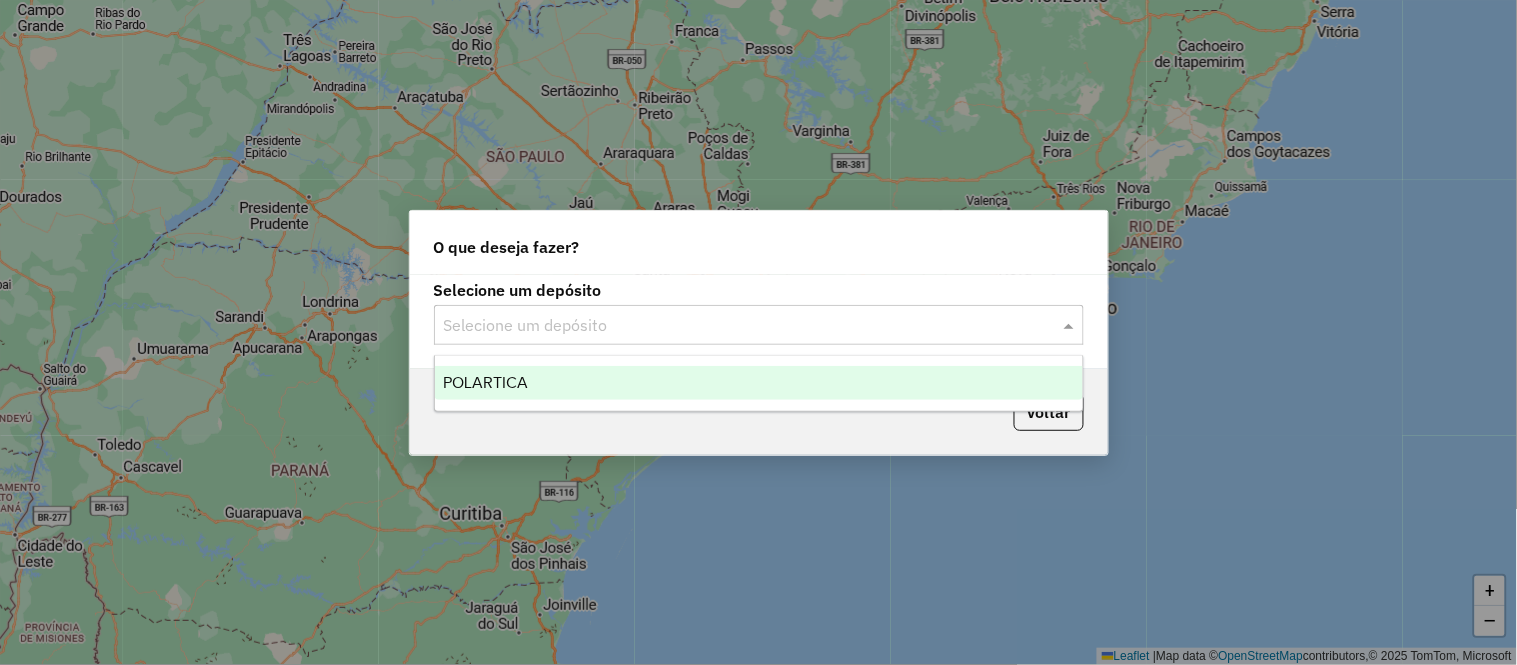 click 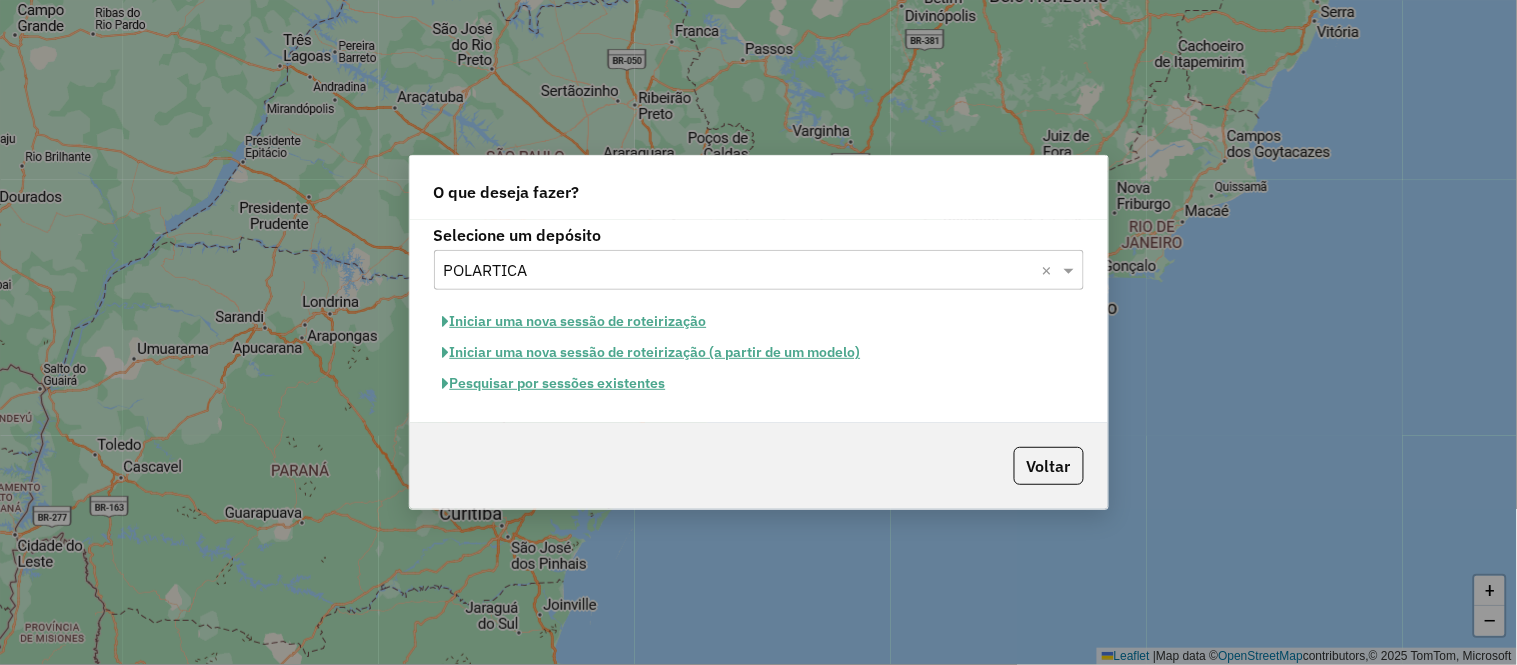 click on "Pesquisar por sessões existentes" 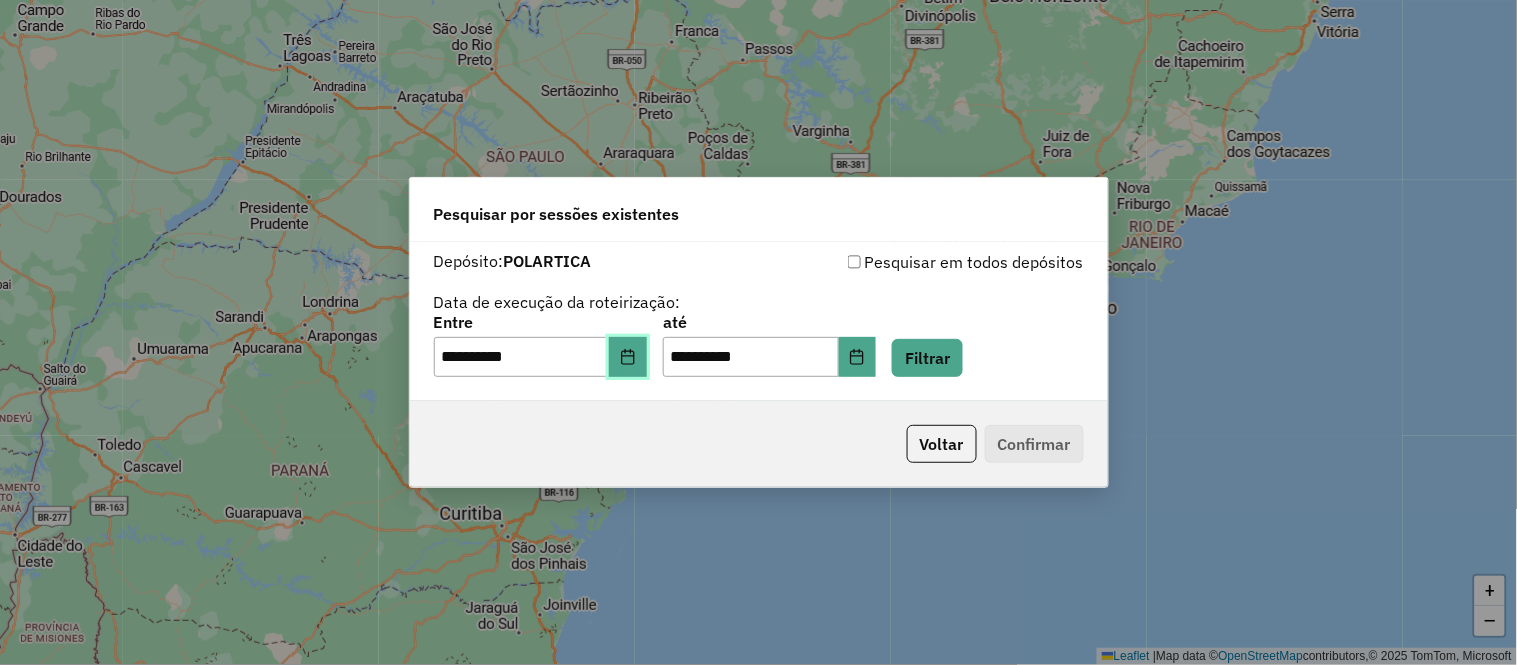 click 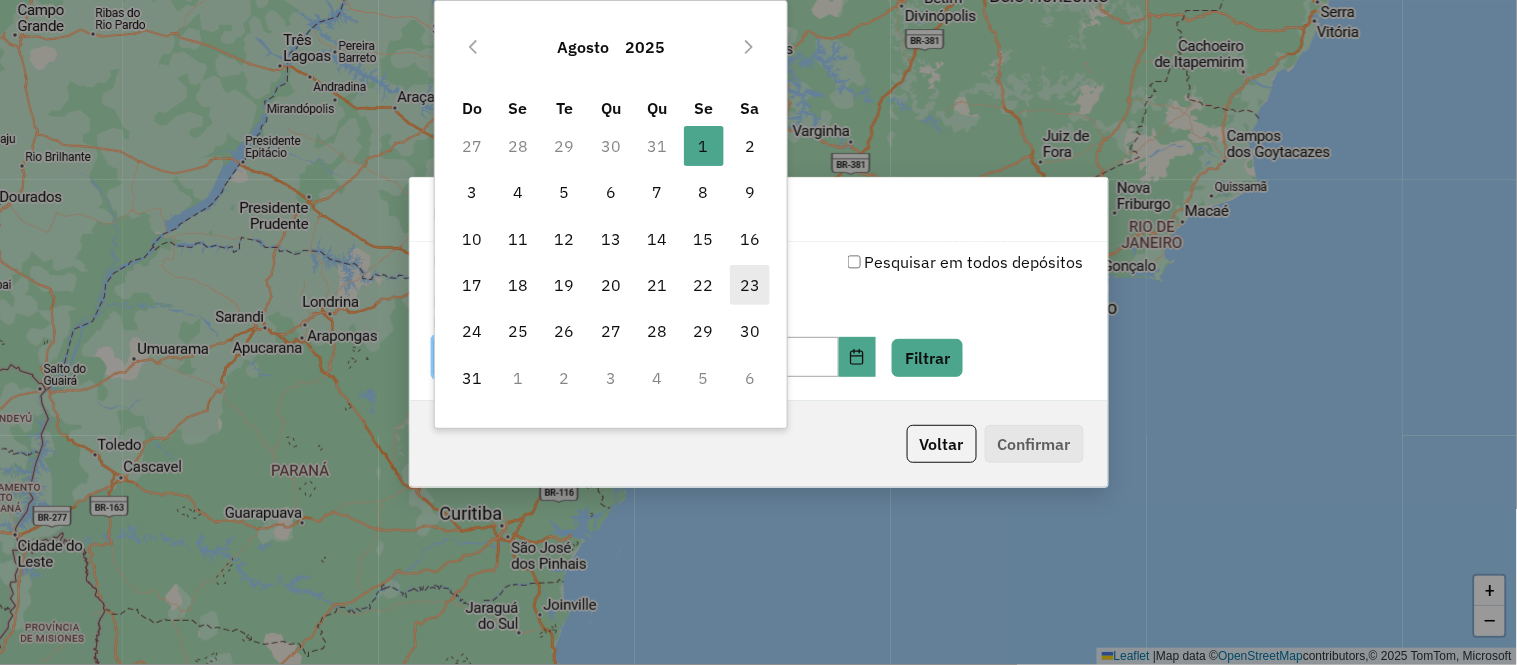 click on "23" at bounding box center (750, 285) 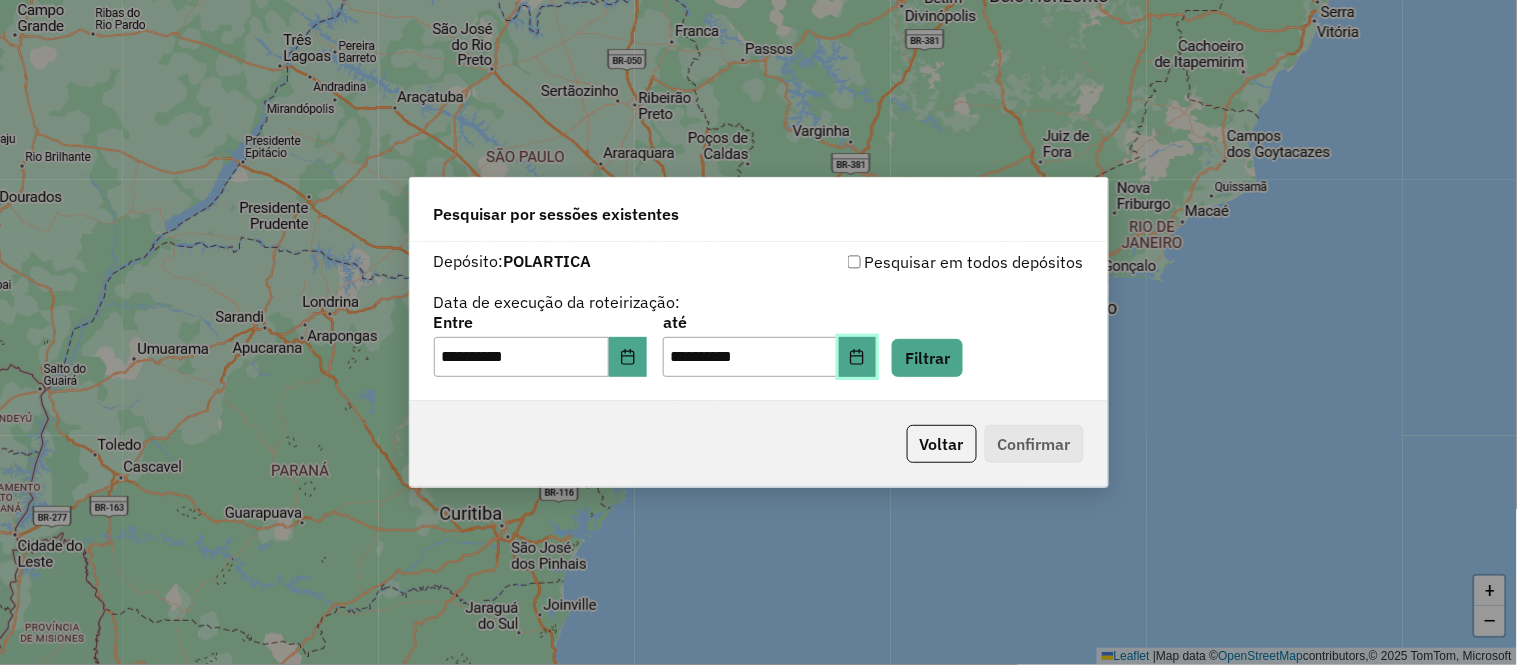 click at bounding box center (858, 357) 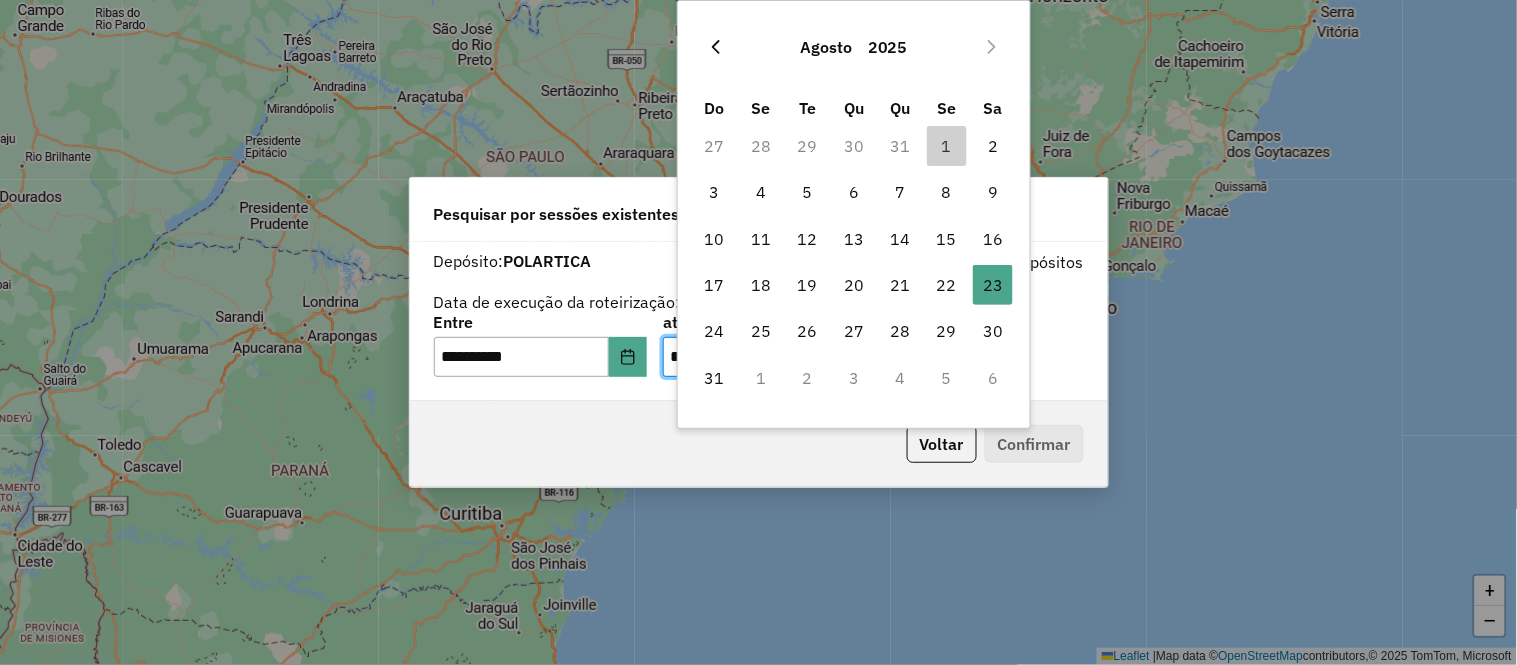 click 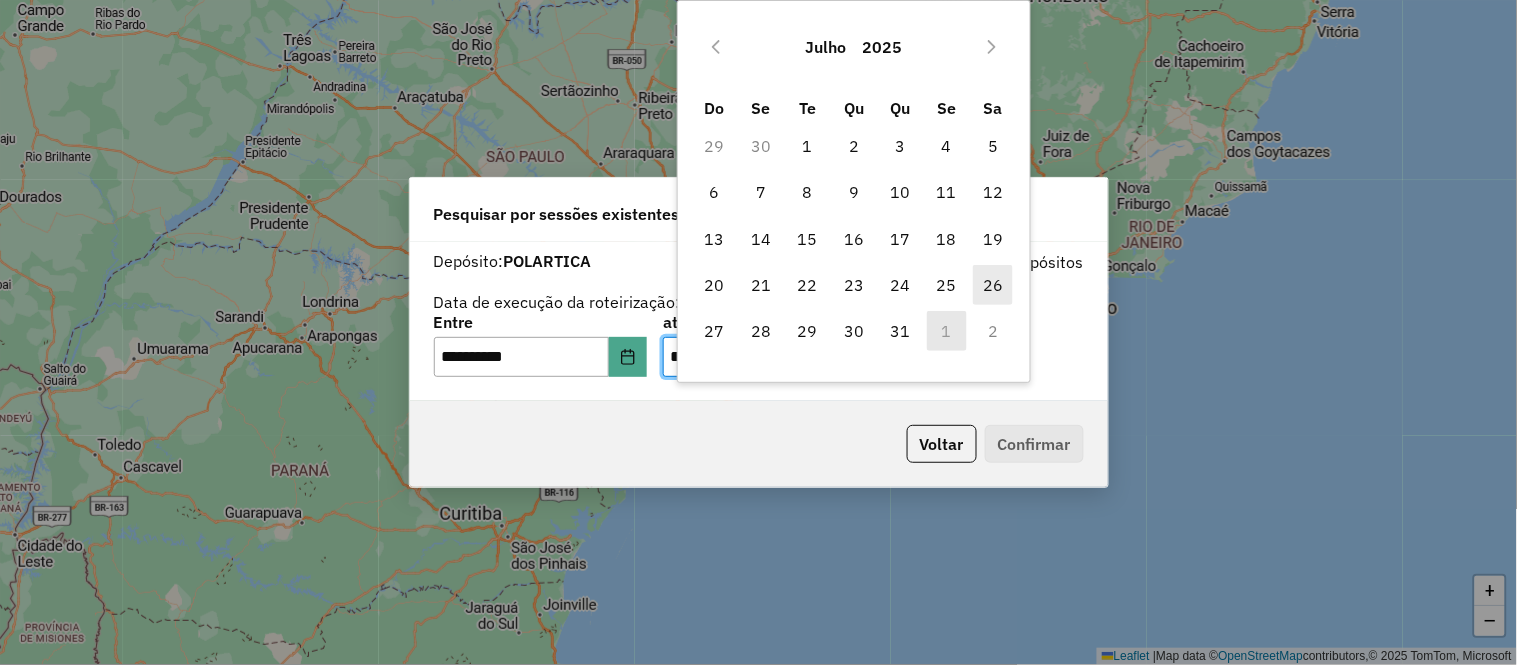 click on "26" at bounding box center [993, 285] 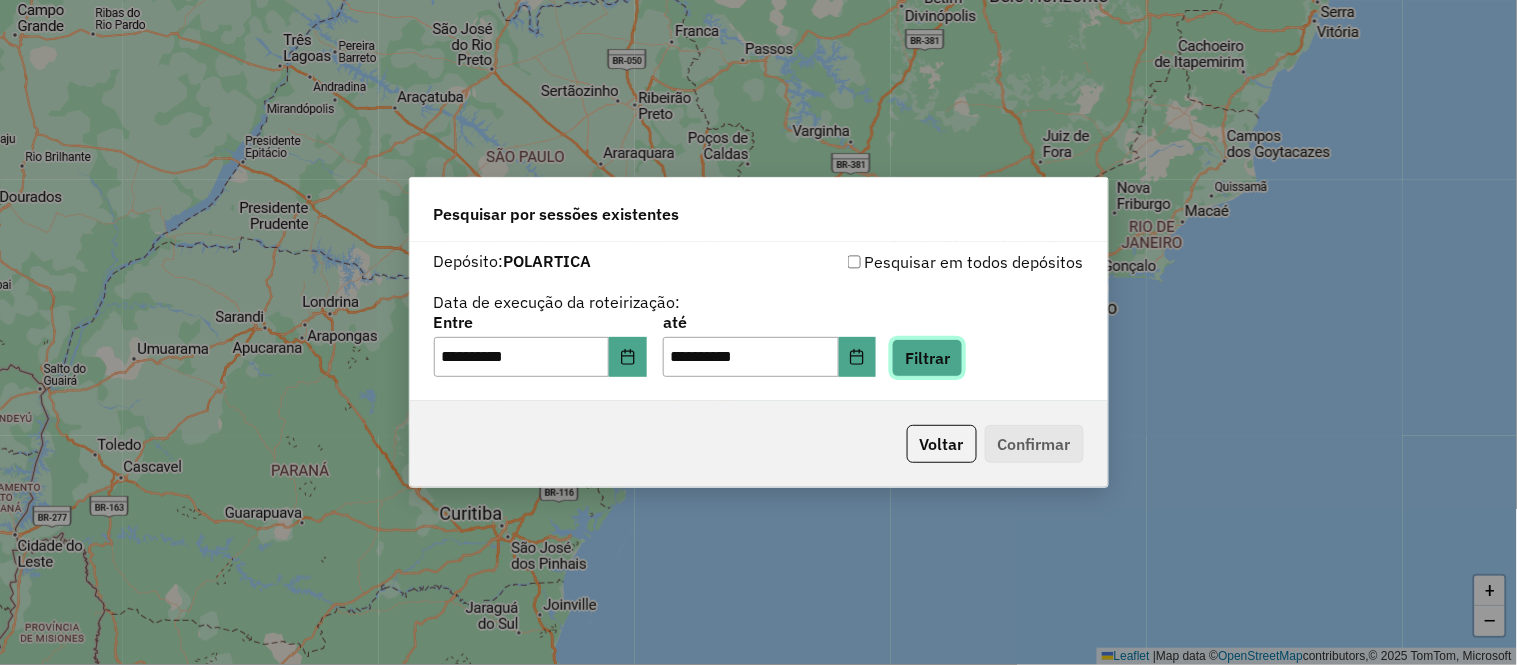 click on "Filtrar" 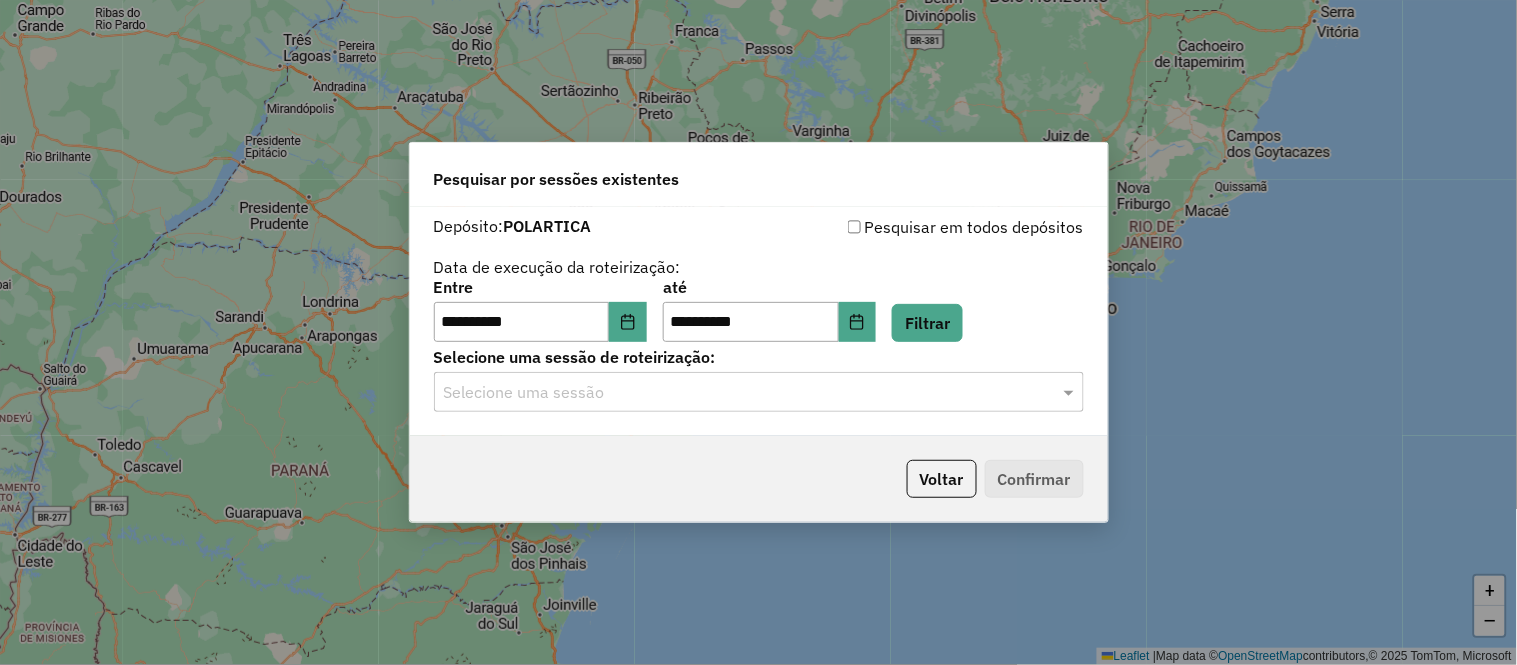 click 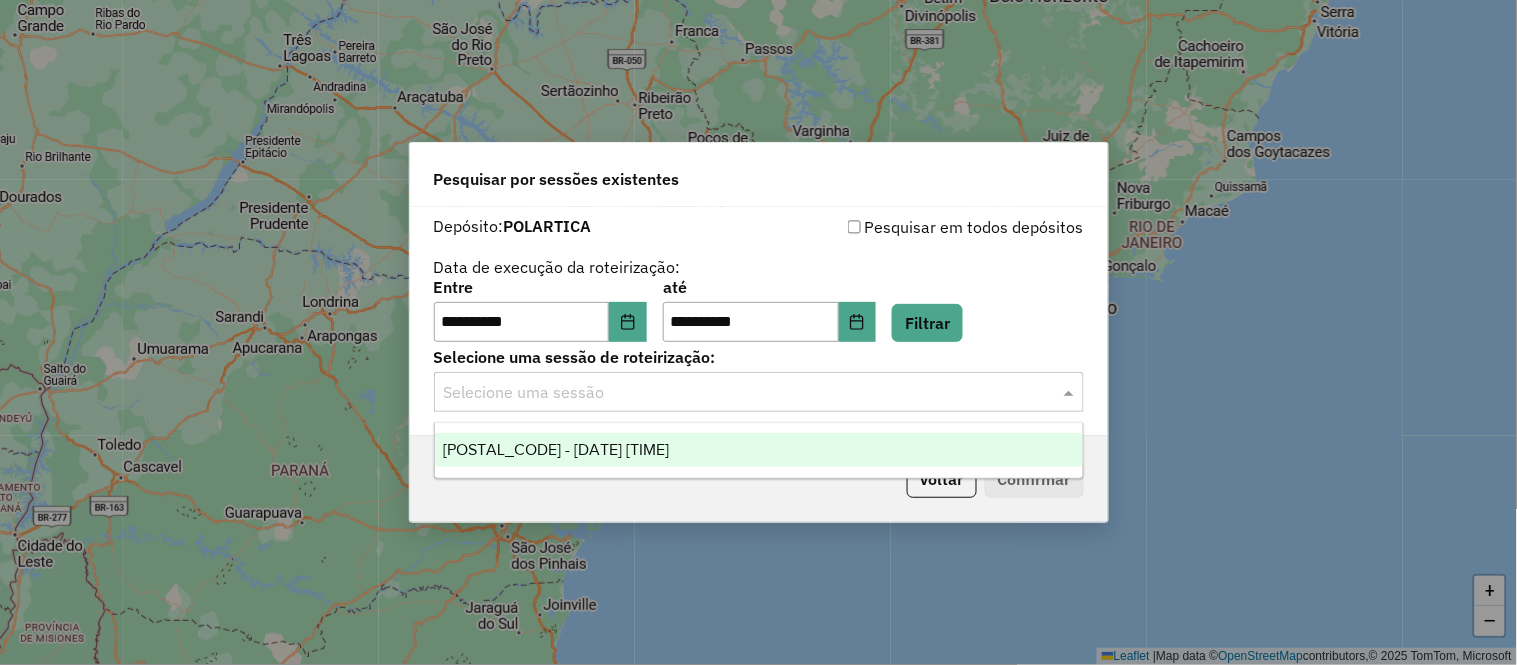click on "970488 - 26/07/2025 17:21" at bounding box center (556, 449) 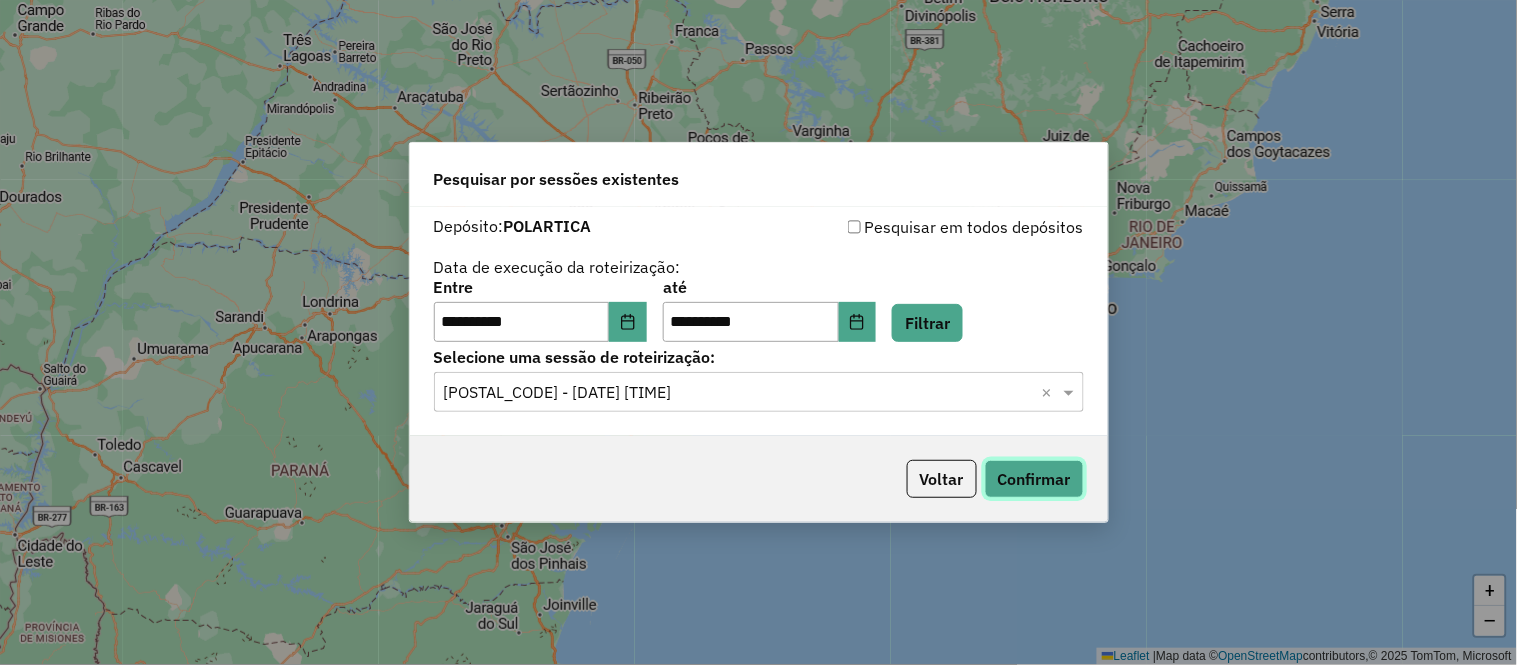 click on "Confirmar" 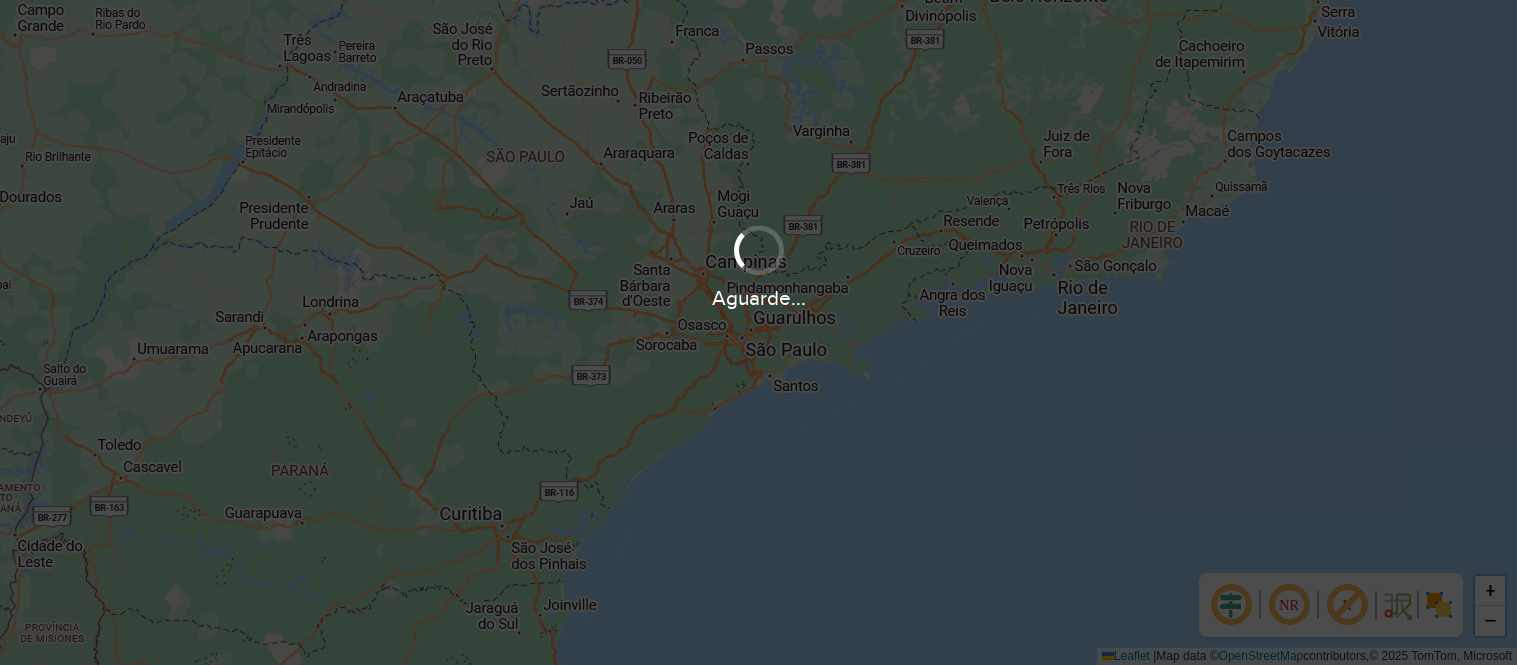 scroll, scrollTop: 0, scrollLeft: 0, axis: both 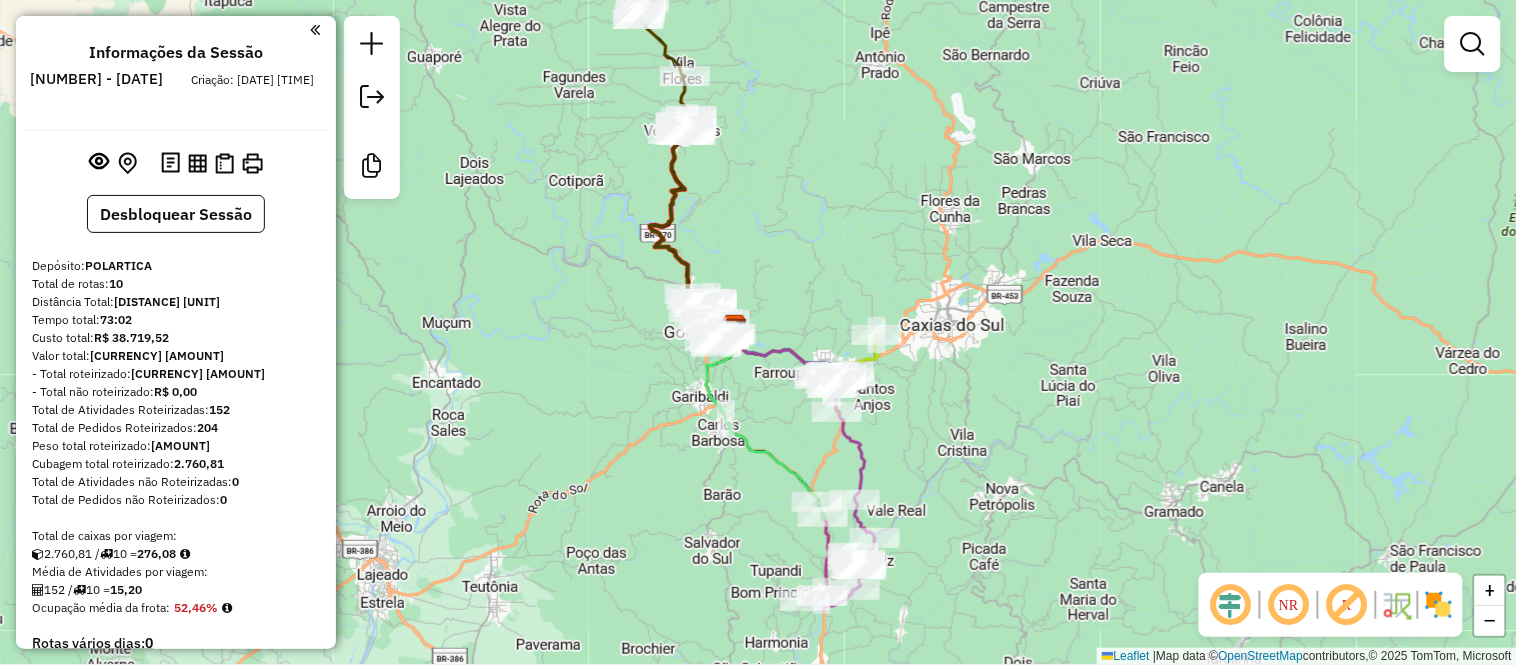drag, startPoint x: 812, startPoint y: 323, endPoint x: 776, endPoint y: 93, distance: 232.80034 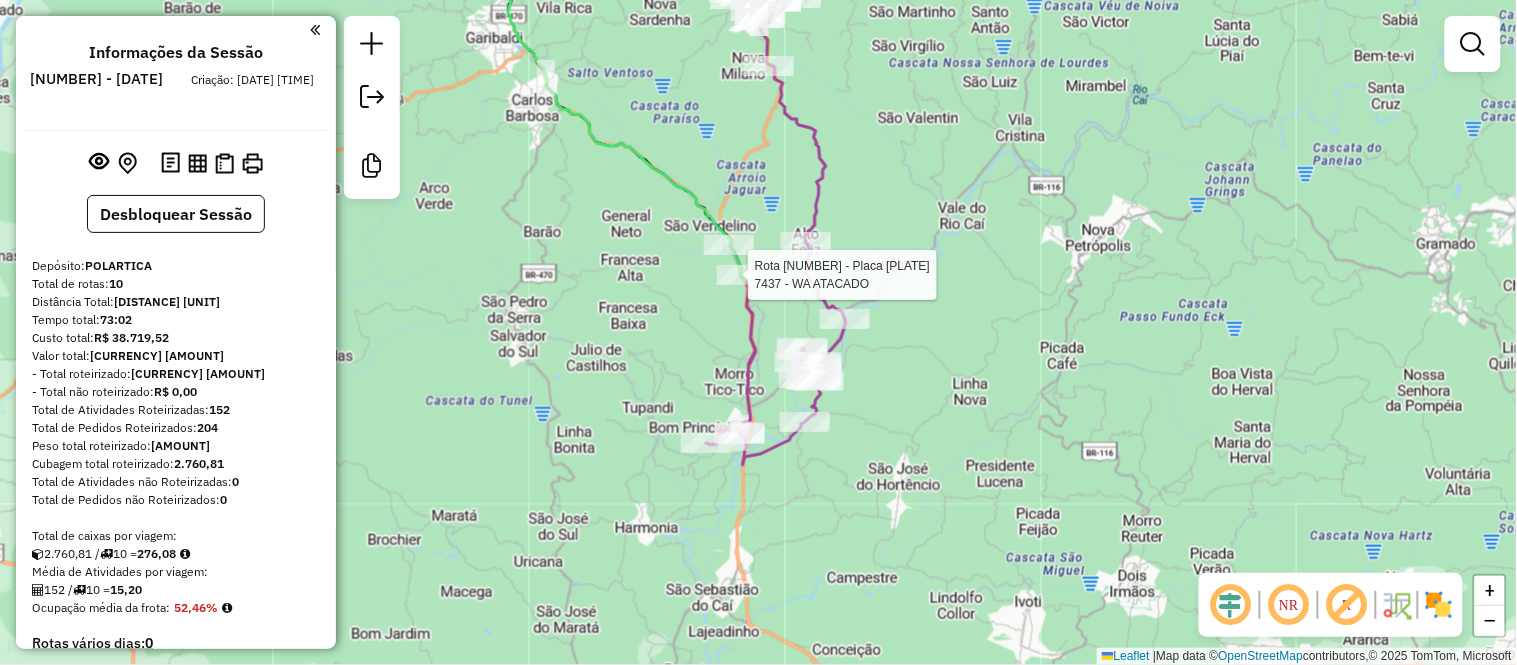 select on "**********" 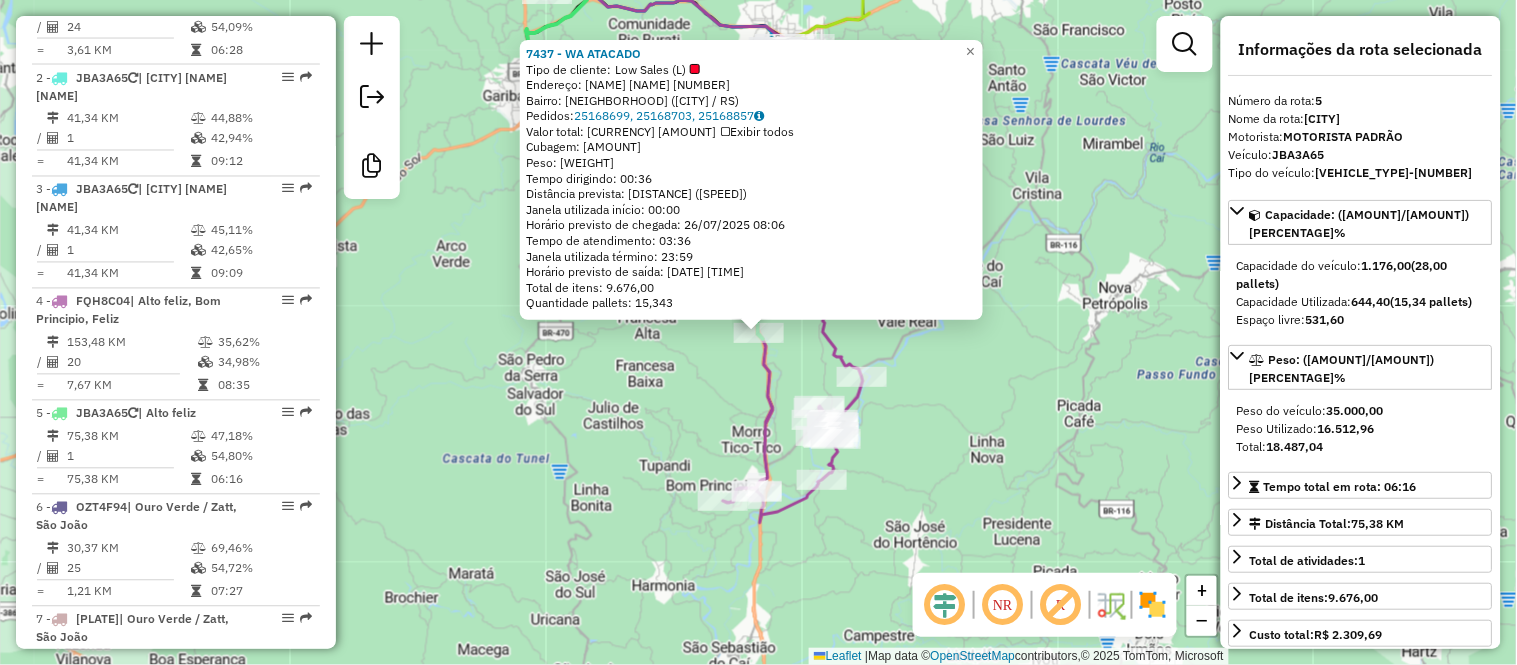scroll, scrollTop: 1271, scrollLeft: 0, axis: vertical 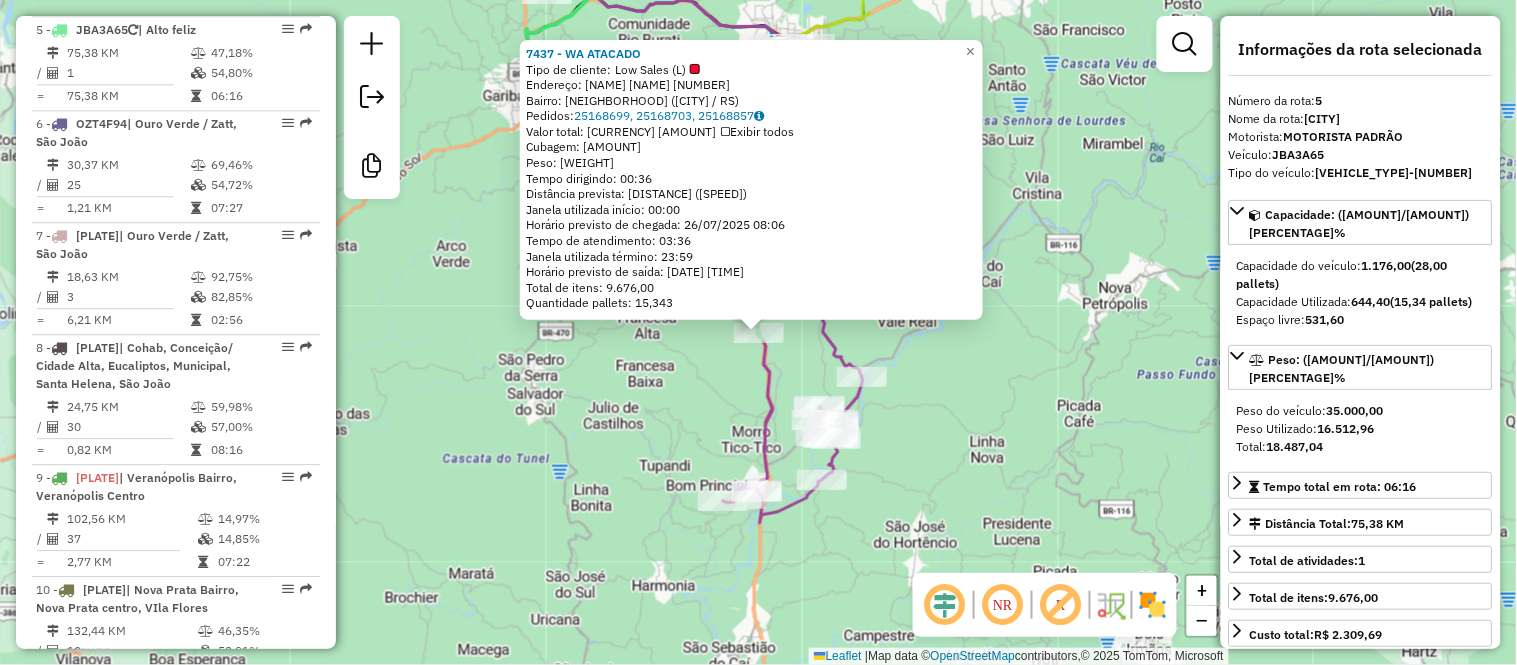 click on "[NUMBER] - [NAME] [NAME]   Tipo de cliente:   Low Sales (L)   Endereço: [STREET] [NUMBER]   Bairro: [NEIGHBORHOOD] ([CITY] / RS)   Pedidos:  [ORDER_ID], [ORDER_ID], [ORDER_ID]   Valor total: [CURRENCY] [AMOUNT]   Exibir todos   Cubagem: [CUBAGE]  Peso: [WEIGHT]  Tempo dirigindo: [TIME]   Distância prevista: [DISTANCE] km ([SPEED] km/h)   Janela utilizada início: [TIME]   Horário previsto de chegada: [DATE] [TIME]   Tempo de atendimento: [TIME]   Janela utilizada término: [TIME]   Horário previsto de saída: [DATE] [TIME]   Total de itens: [AMOUNT]  Quantidade pallets: [QUANTITY]  × Janela de atendimento Grade de atendimento Capacidade Transportadoras Veículos Cliente Pedidos  Rotas Selecione os dias de semana para filtrar as janelas de atendimento  Seg   Ter   Qua   Qui   Sex   Sáb   Dom  Informe o período da janela de atendimento: De: Até:  Filtrar exatamente a janela do cliente  Considerar janela de atendimento padrão  Selecione os dias de semana para filtrar as grades de atendimento  Seg   Ter   Qua   Qui   Sex   Sáb" 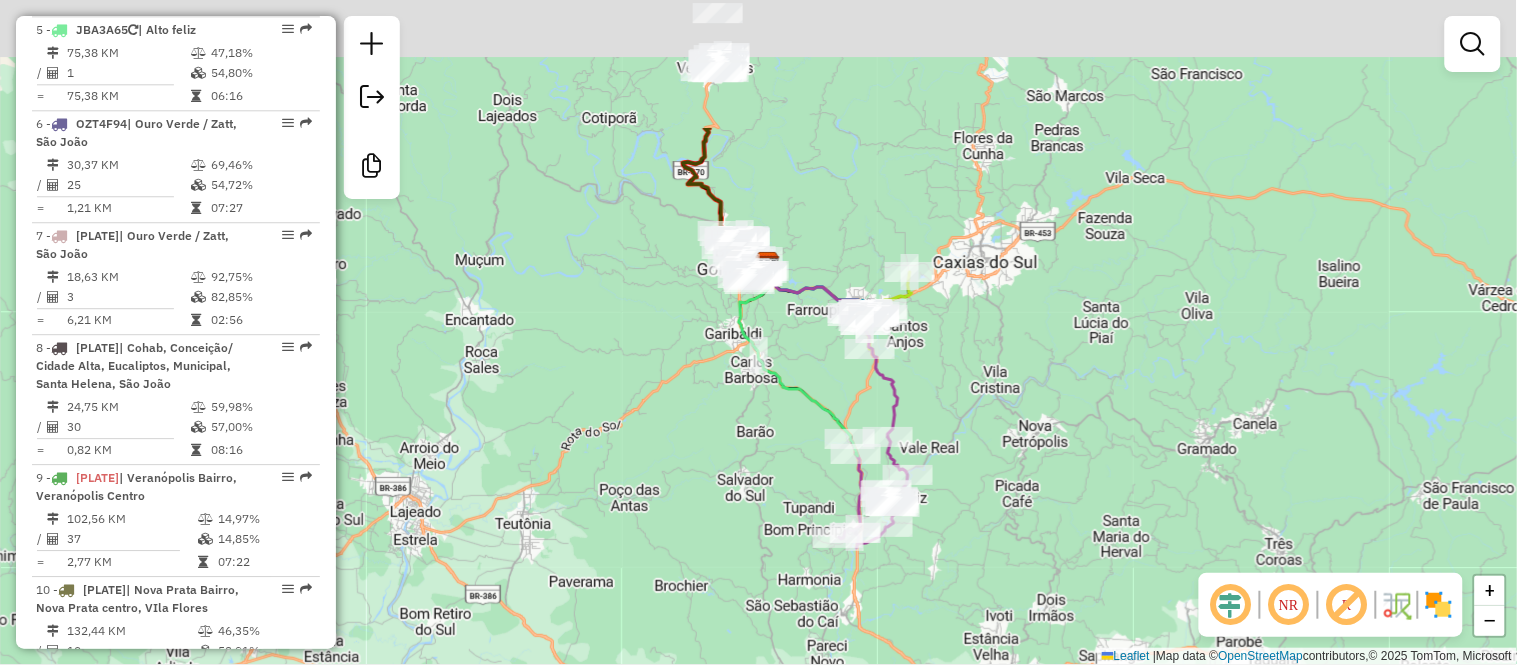 drag, startPoint x: 973, startPoint y: 98, endPoint x: 970, endPoint y: 330, distance: 232.0194 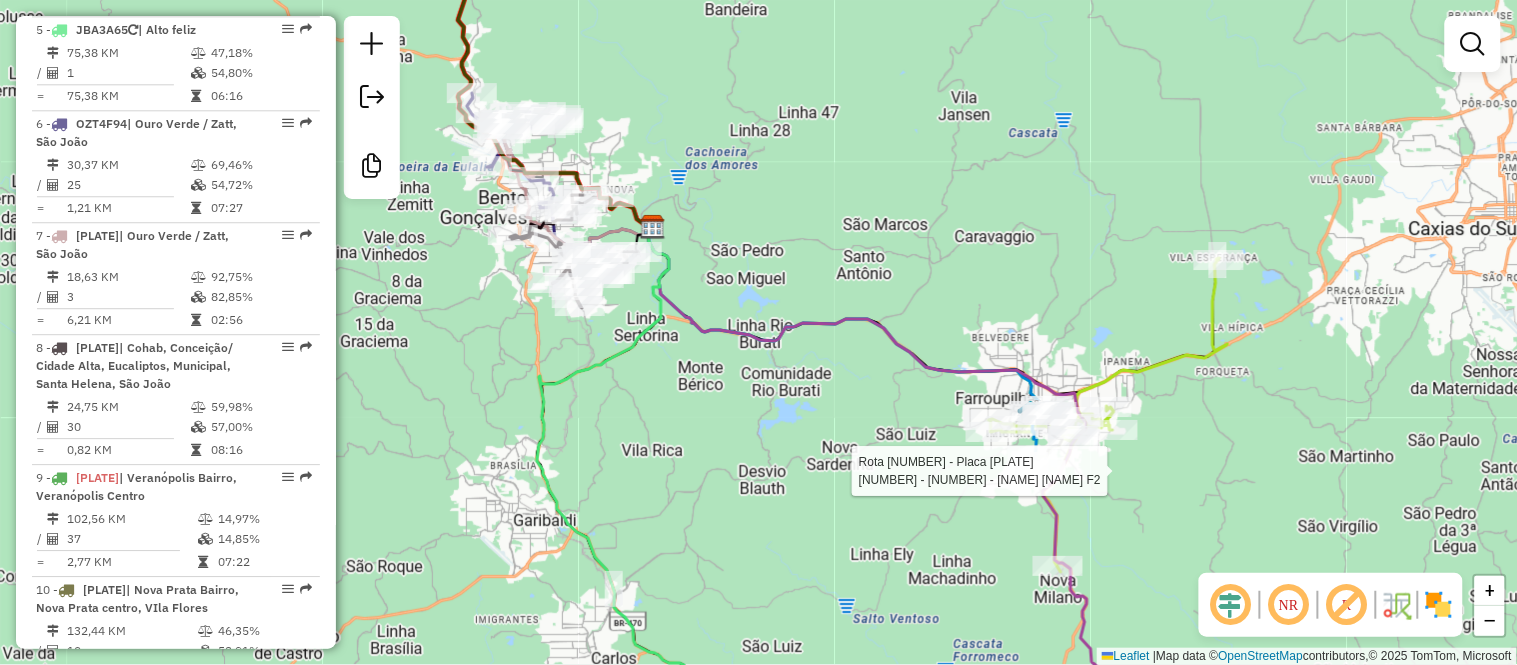 select on "**********" 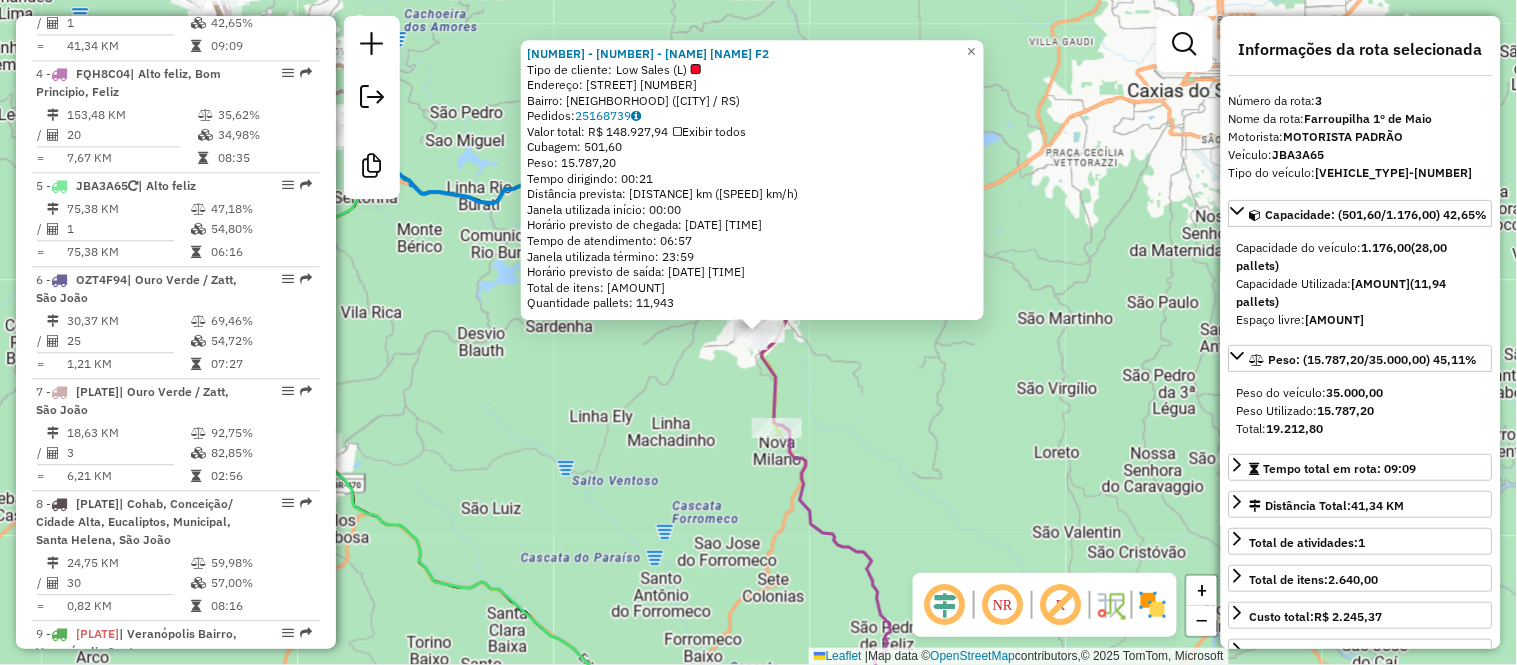 scroll, scrollTop: 1046, scrollLeft: 0, axis: vertical 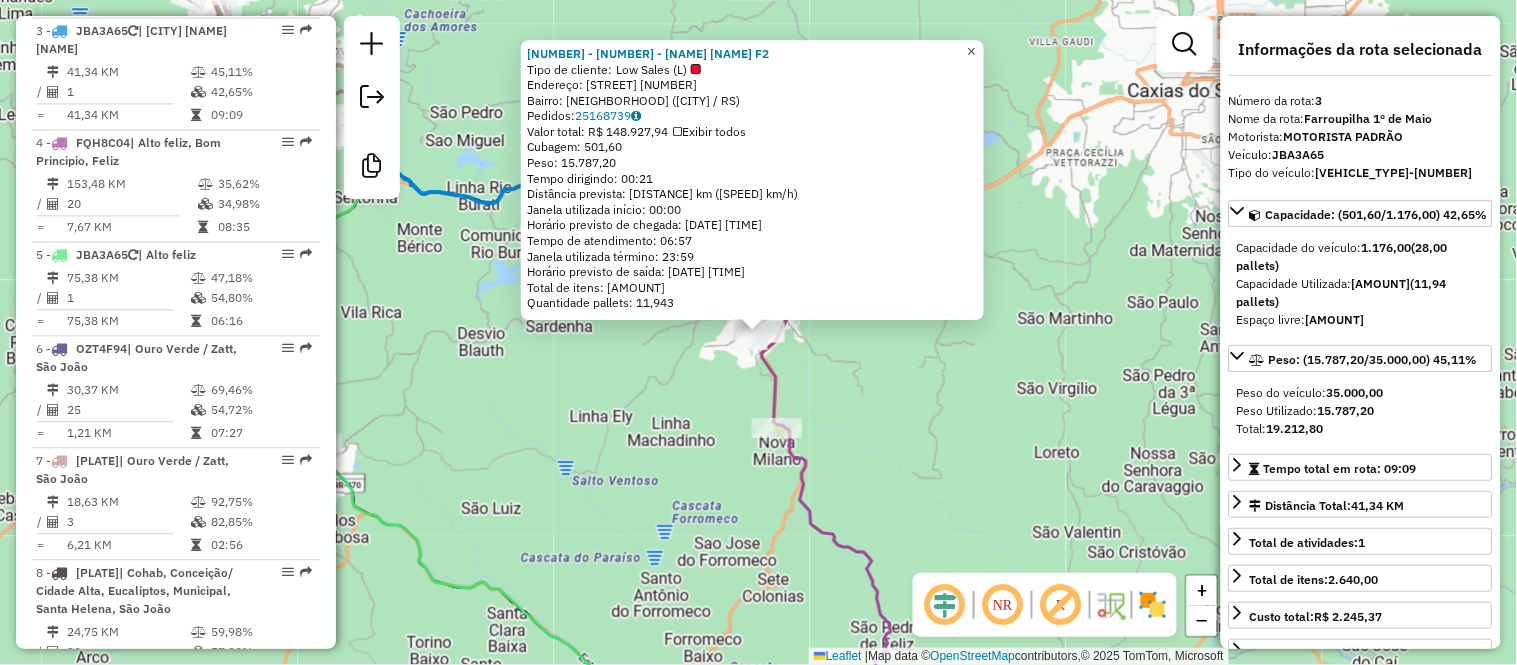 click on "×" 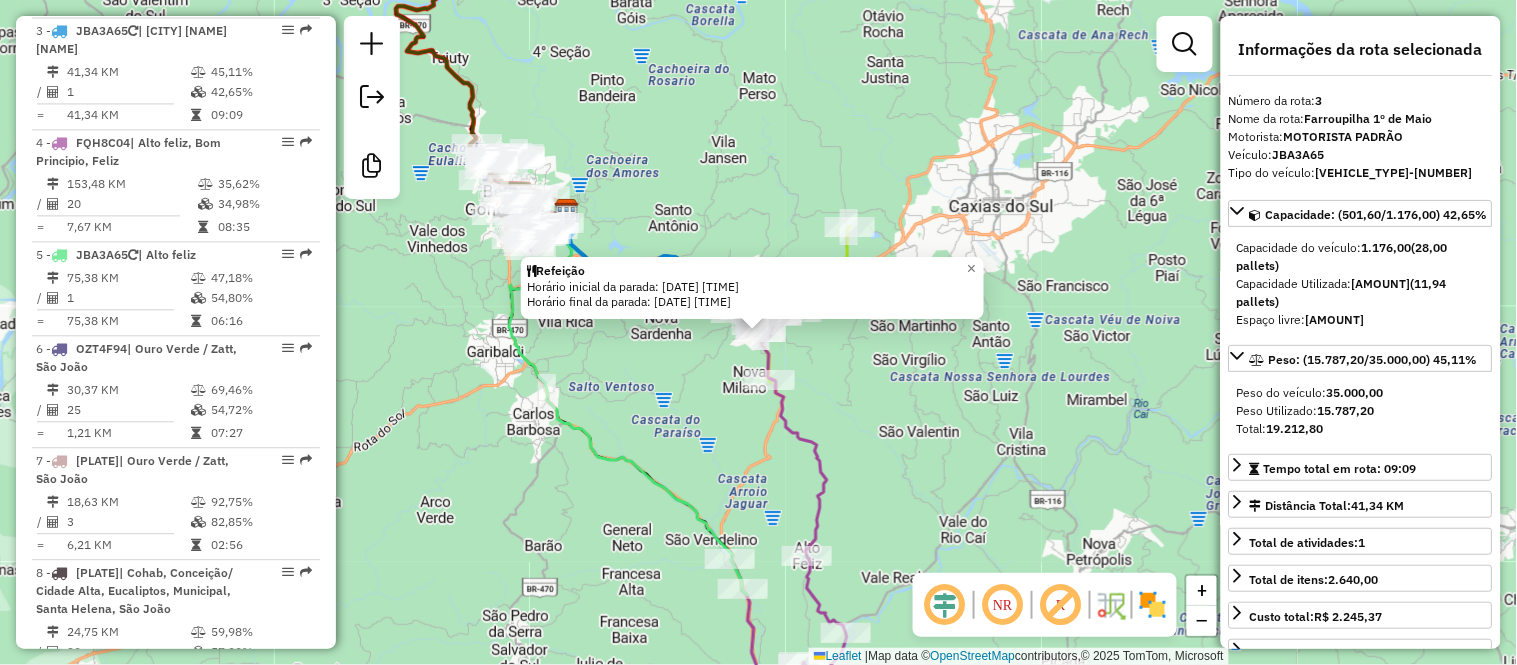 click on "Refeição  Horário inicial da parada: [DATE] [TIME]   Horário final da parada: [DATE] [TIME]  × Janela de atendimento Grade de atendimento Capacidade Transportadoras Veículos Cliente Pedidos  Rotas Selecione os dias de semana para filtrar as janelas de atendimento  Seg   Ter   Qua   Qui   Sex   Sáb   Dom  Informe o período da janela de atendimento: De: Até:  Filtrar exatamente a janela do cliente  Considerar janela de atendimento padrão  Selecione os dias de semana para filtrar as grades de atendimento  Seg   Ter   Qua   Qui   Sex   Sáb   Dom   Considerar clientes sem dia de atendimento cadastrado  Clientes fora do dia de atendimento selecionado Filtrar as atividades entre os valores definidos abaixo:  Peso mínimo:   Peso máximo:   Cubagem mínima:   Cubagem máxima:   De:   Até:  Filtrar as atividades entre o tempo de atendimento definido abaixo:  De:   Até:   Considerar capacidade total dos clientes não roteirizados Transportadora: Selecione um ou mais itens Tipo de veículo: Veículo:" 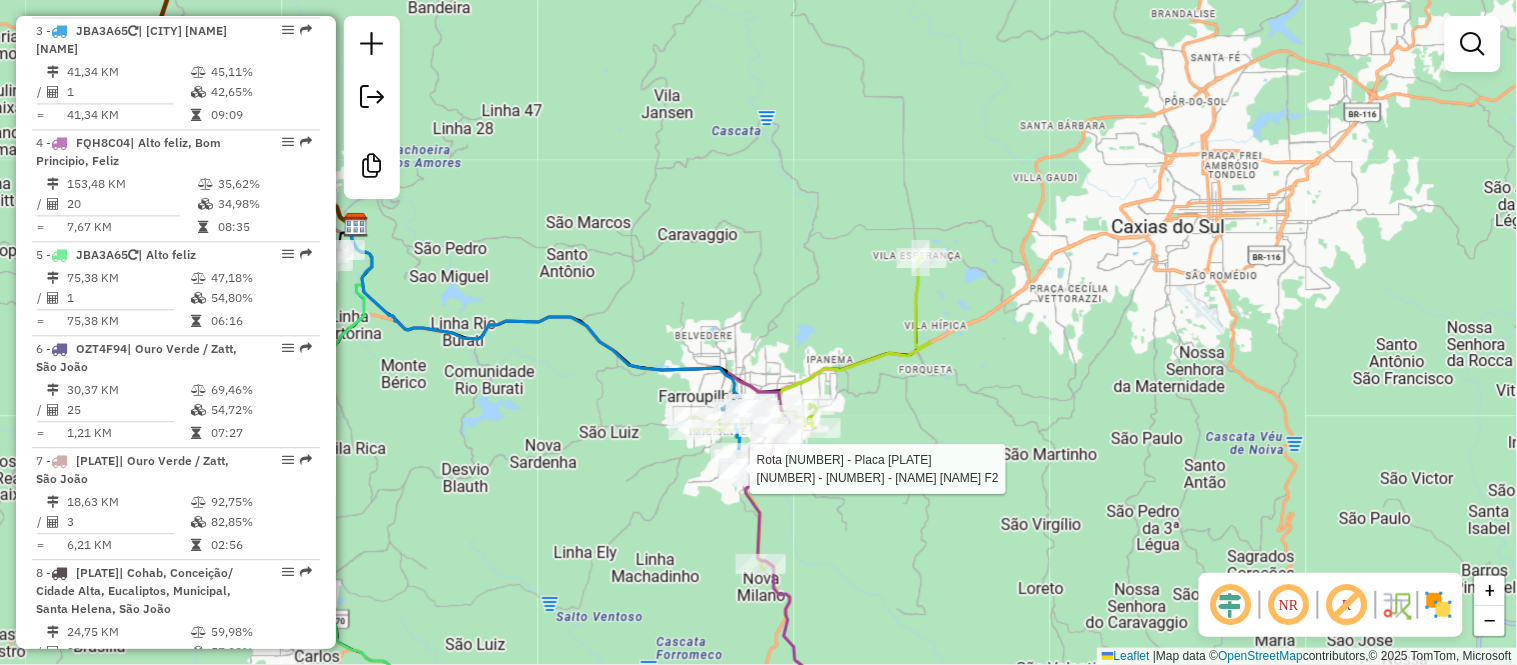 select on "**********" 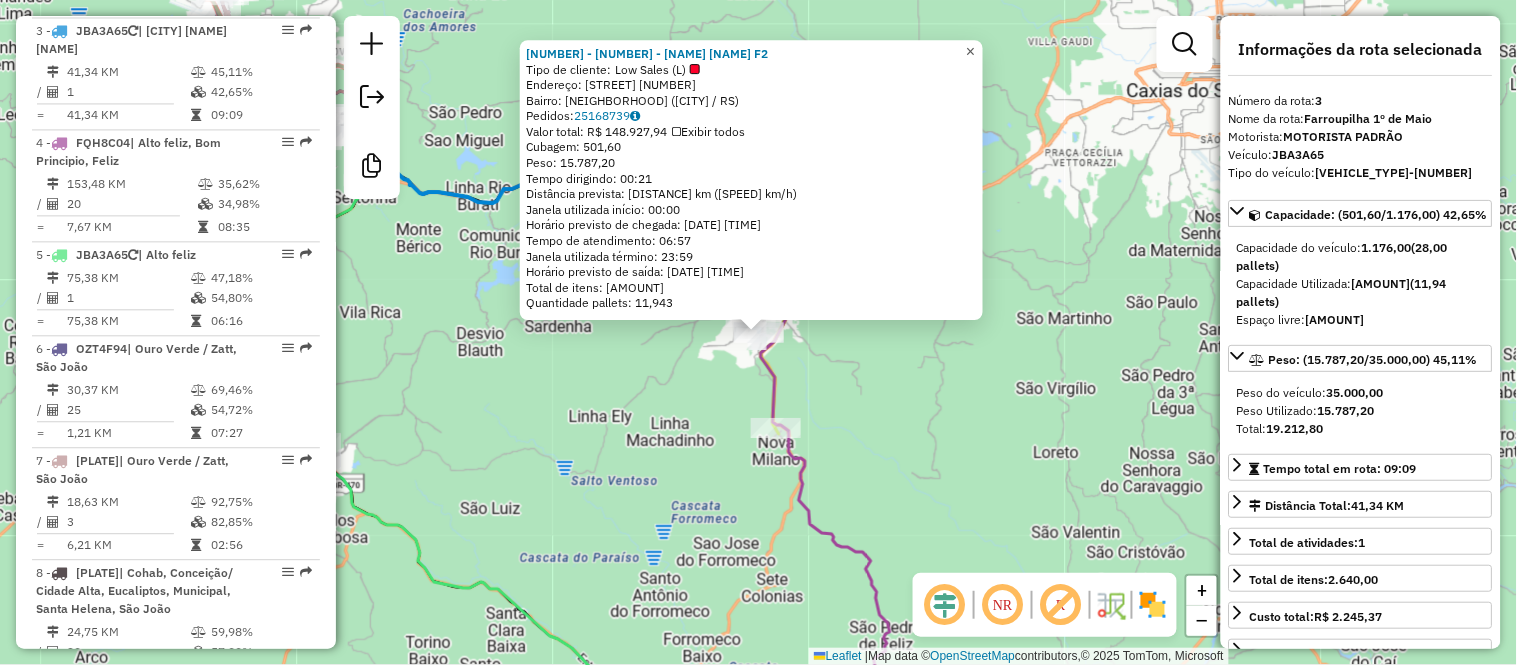 click on "×" 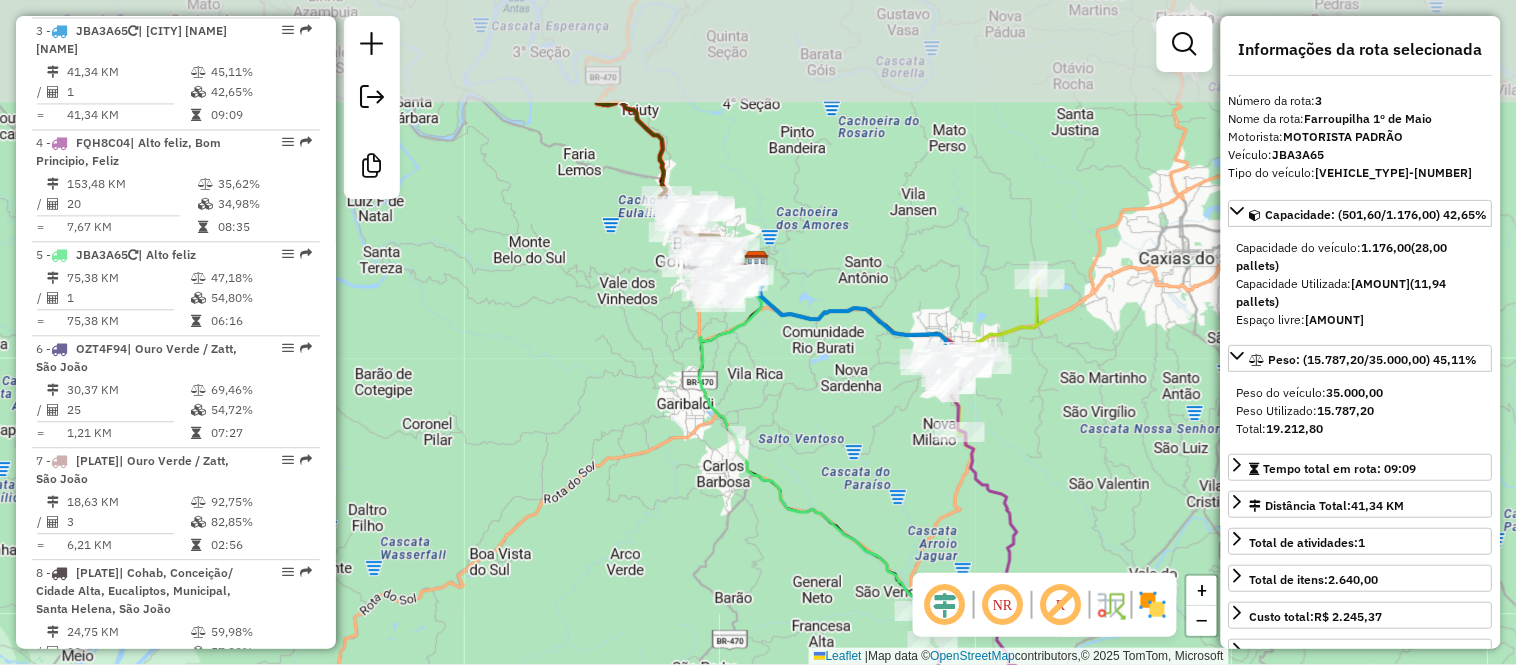 drag, startPoint x: 718, startPoint y: 81, endPoint x: 921, endPoint y: 251, distance: 264.78104 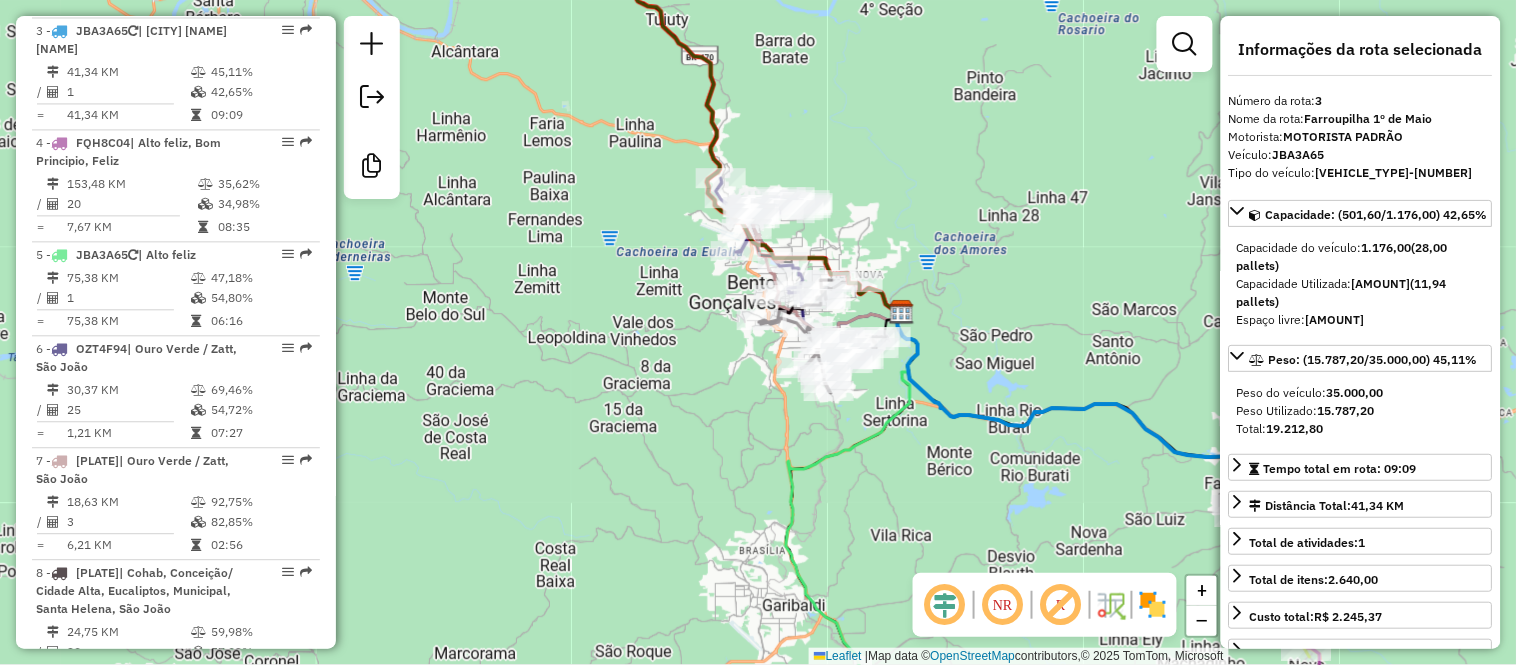 drag, startPoint x: 992, startPoint y: 293, endPoint x: 894, endPoint y: 266, distance: 101.65137 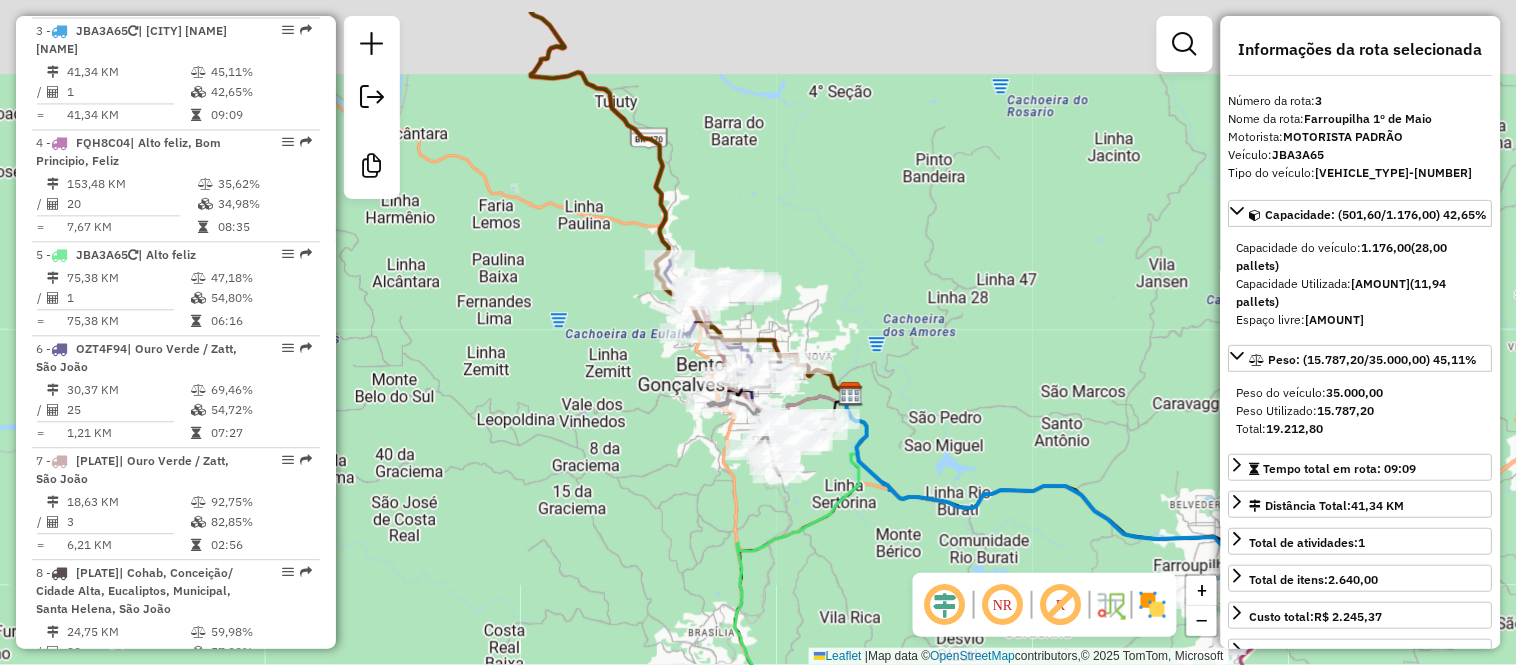 drag, startPoint x: 784, startPoint y: 132, endPoint x: 881, endPoint y: 365, distance: 252.38463 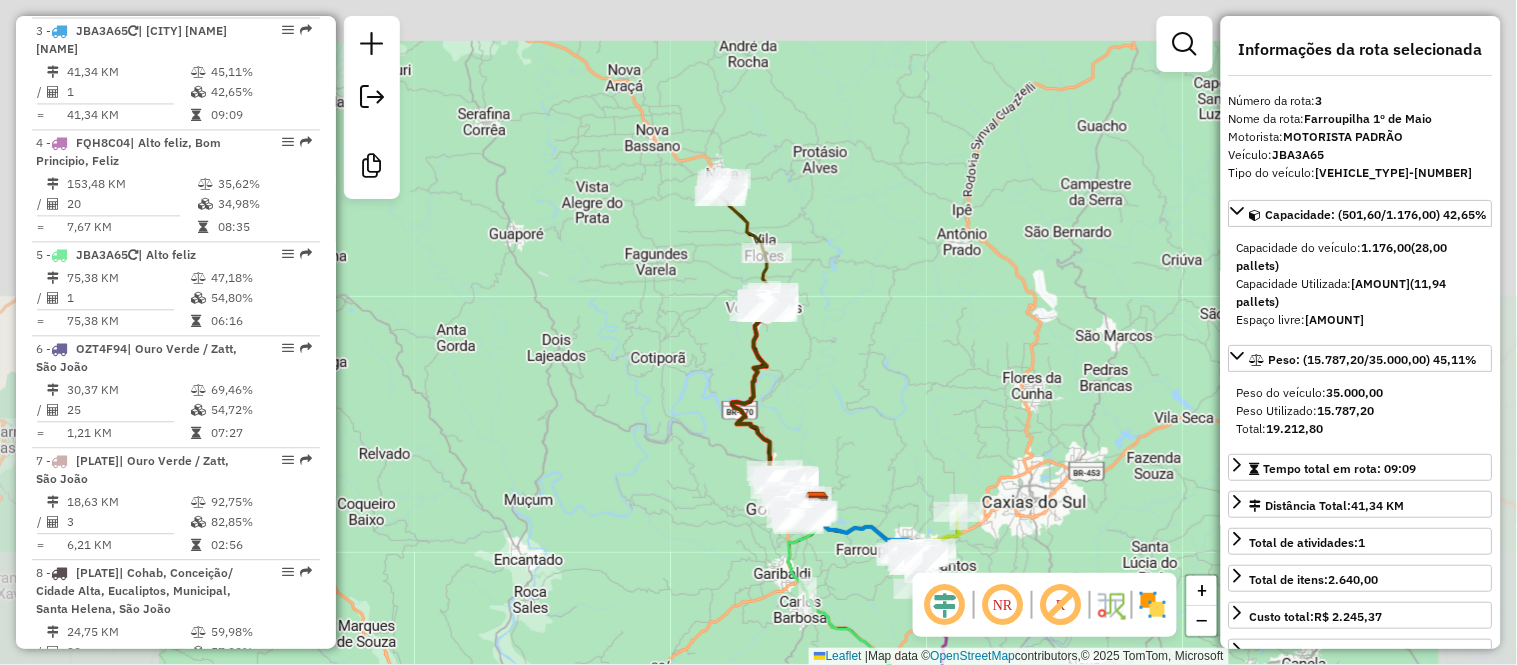 drag, startPoint x: 851, startPoint y: 280, endPoint x: 844, endPoint y: 330, distance: 50.48762 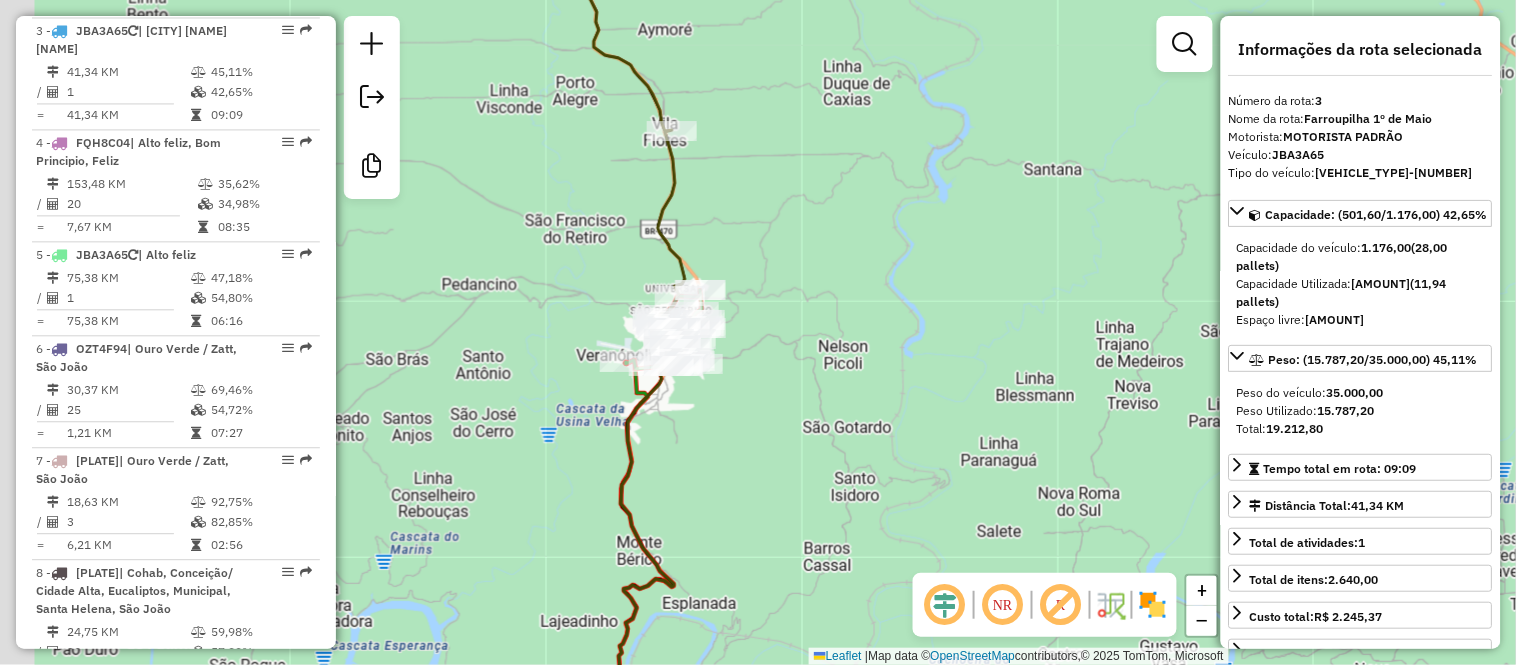 drag, startPoint x: 673, startPoint y: 265, endPoint x: 794, endPoint y: 205, distance: 135.05925 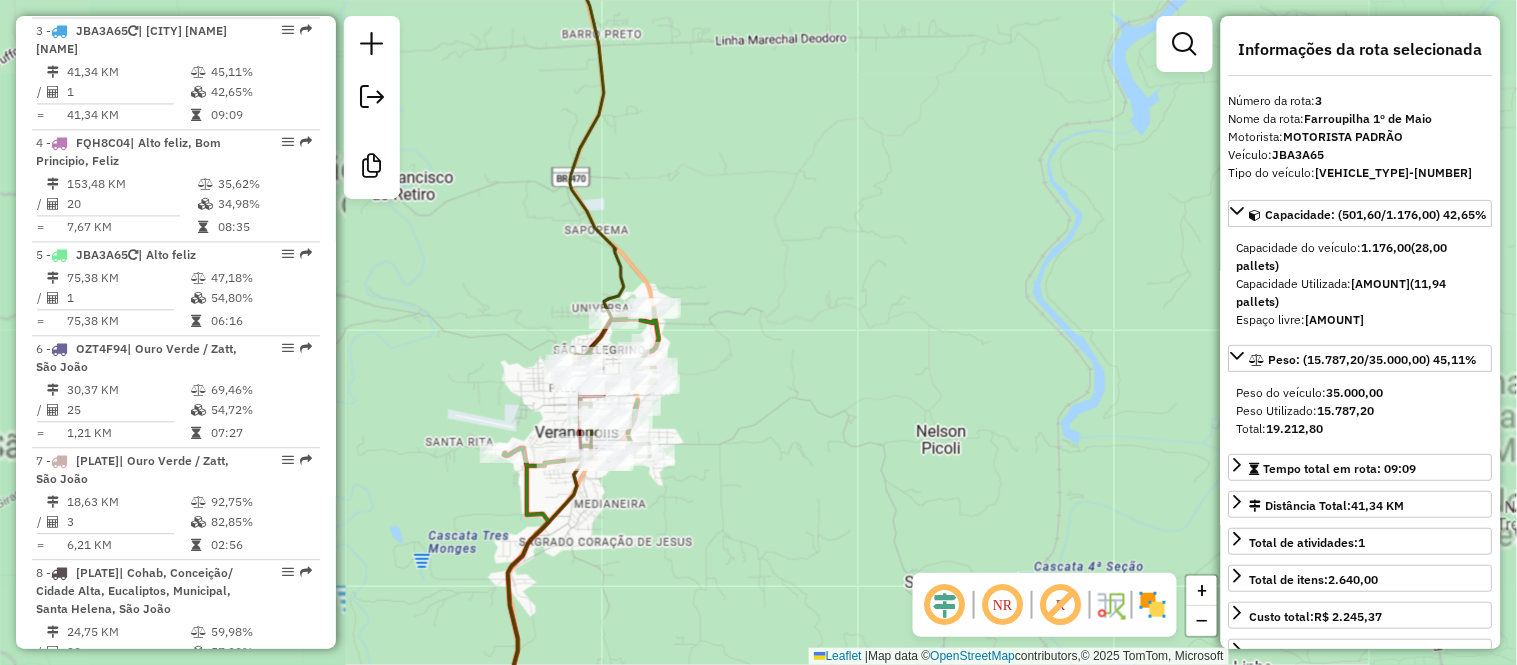 drag, startPoint x: 757, startPoint y: 272, endPoint x: 871, endPoint y: 193, distance: 138.69751 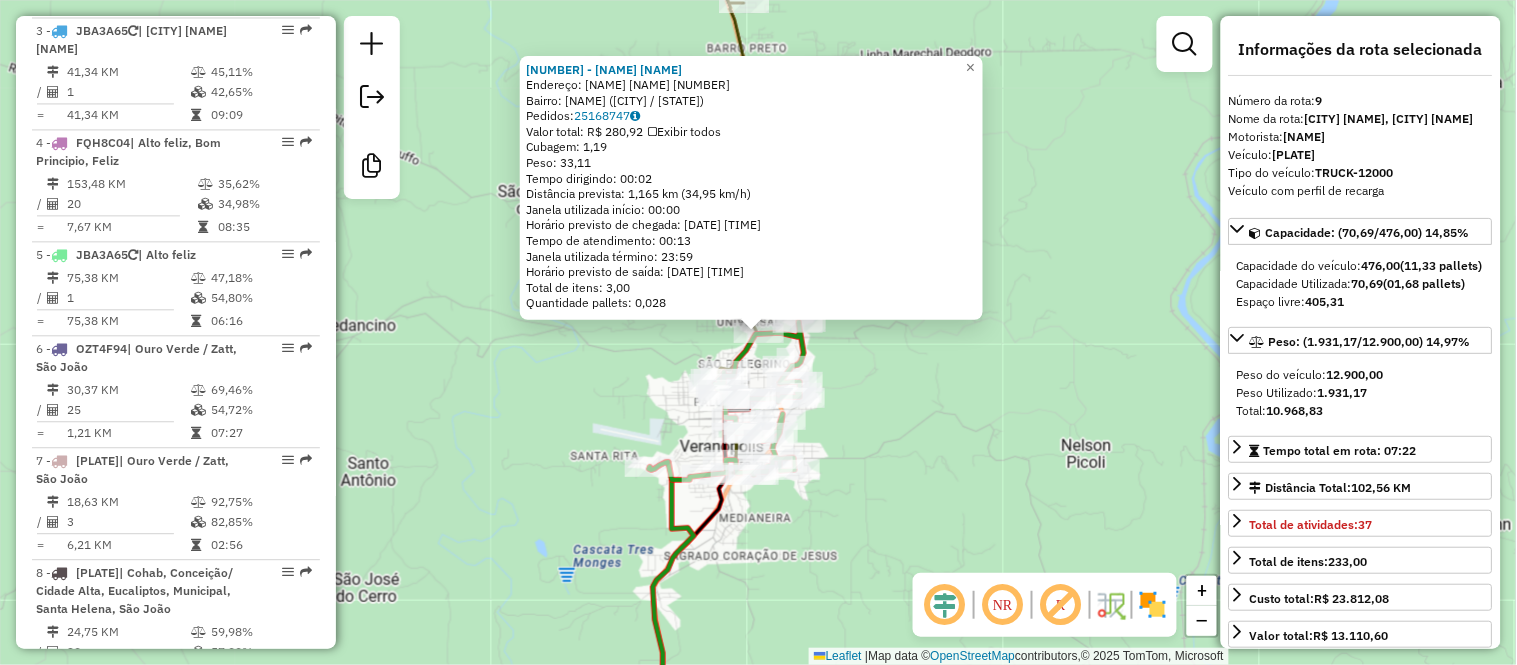scroll, scrollTop: 1343, scrollLeft: 0, axis: vertical 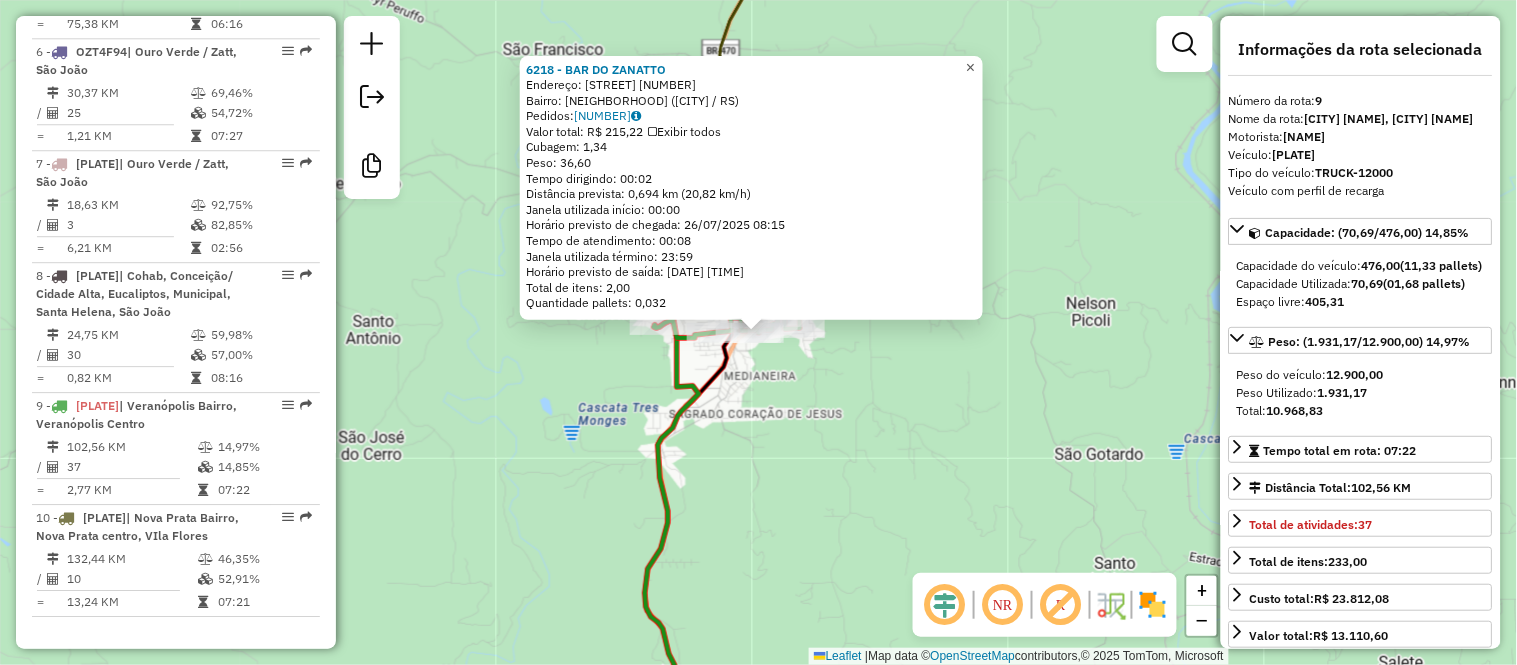 click on "×" 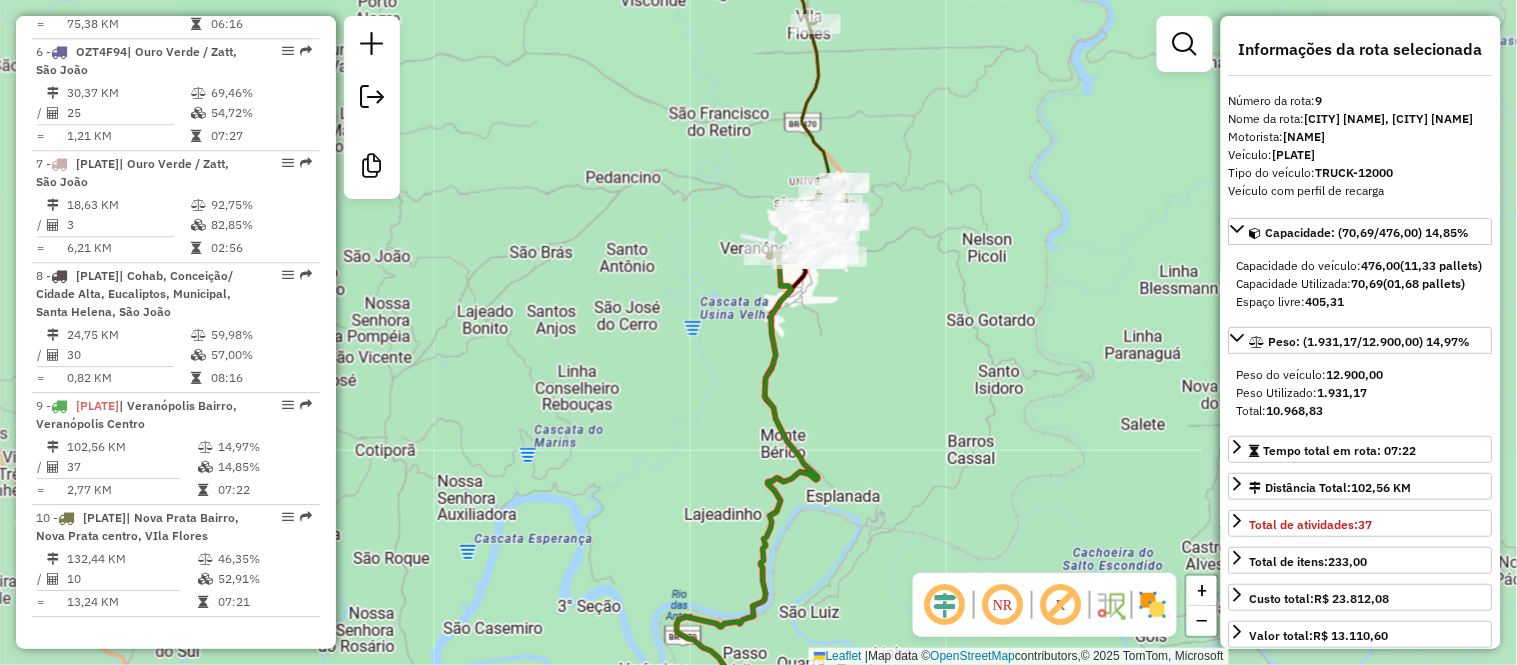 drag, startPoint x: 984, startPoint y: 86, endPoint x: 907, endPoint y: 344, distance: 269.24524 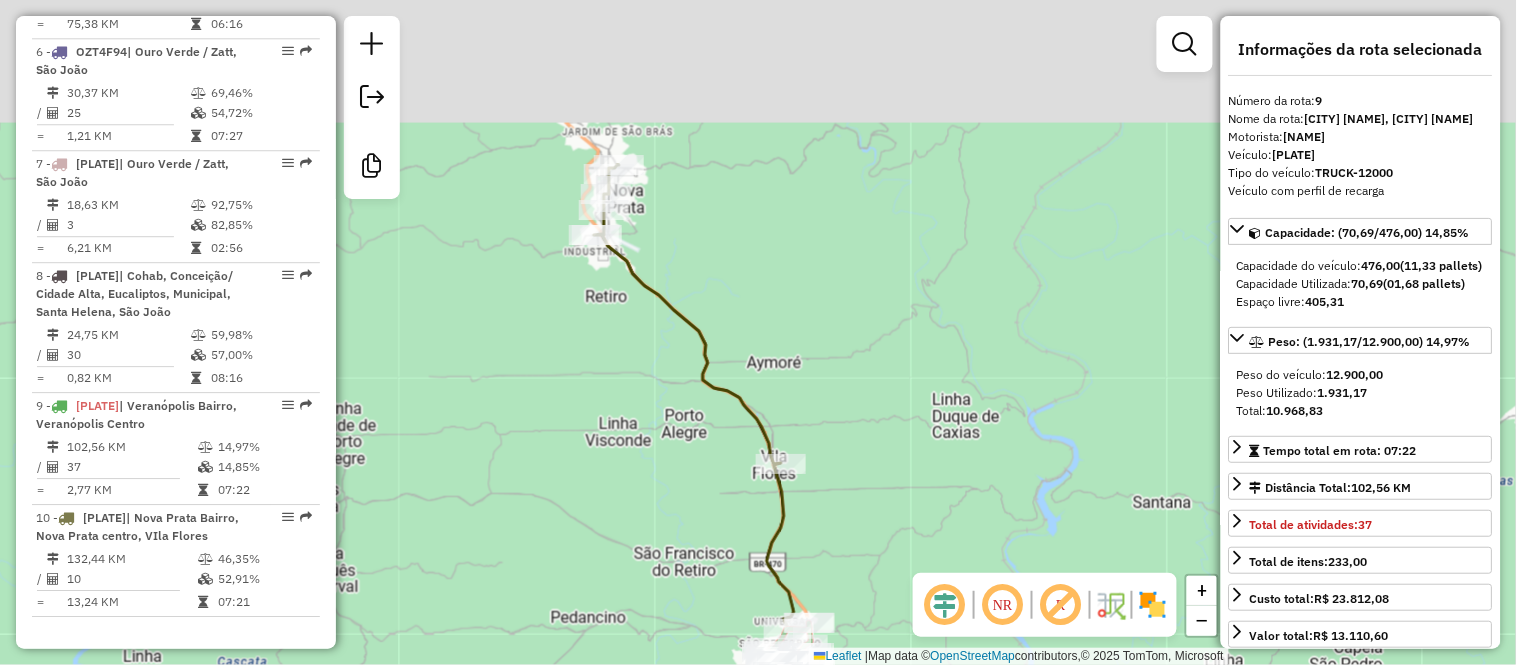 drag, startPoint x: 872, startPoint y: 203, endPoint x: 913, endPoint y: 365, distance: 167.10774 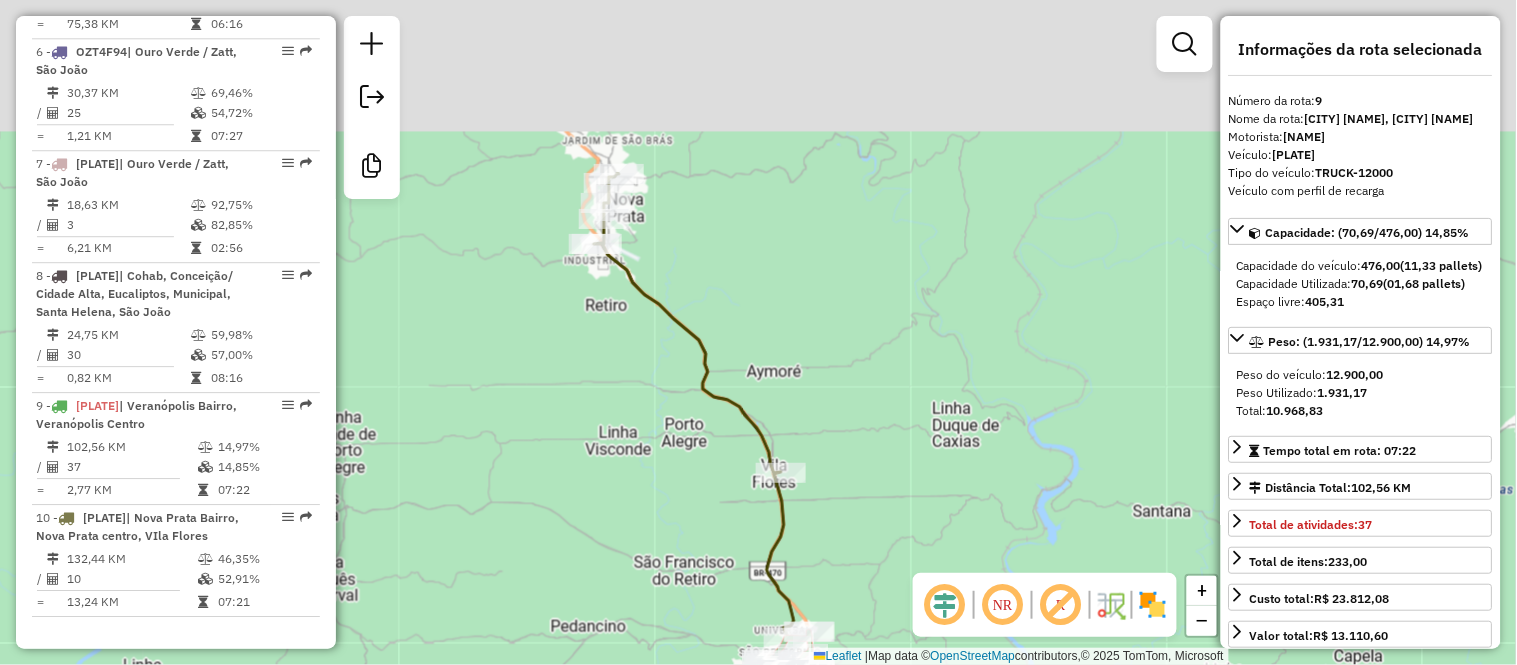 drag, startPoint x: 890, startPoint y: 261, endPoint x: 912, endPoint y: 331, distance: 73.37575 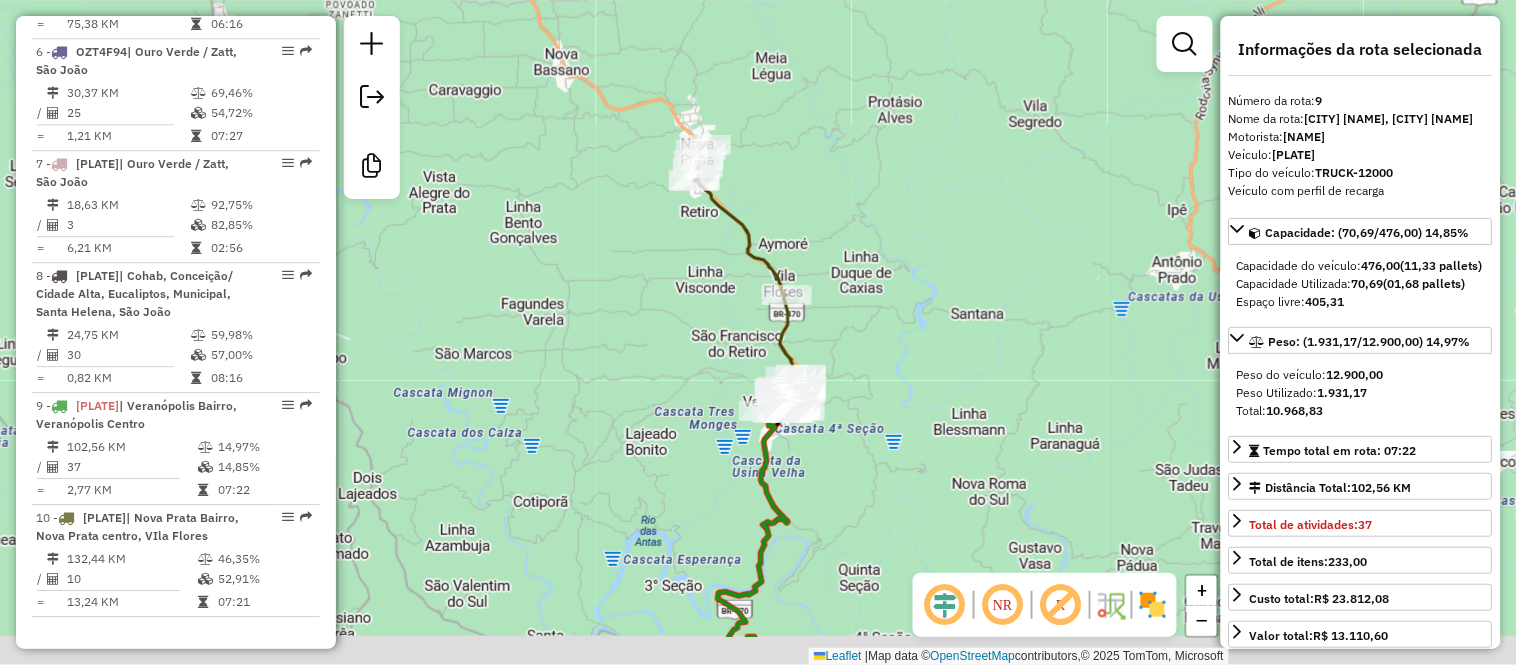 drag, startPoint x: 916, startPoint y: 416, endPoint x: 894, endPoint y: 220, distance: 197.23083 